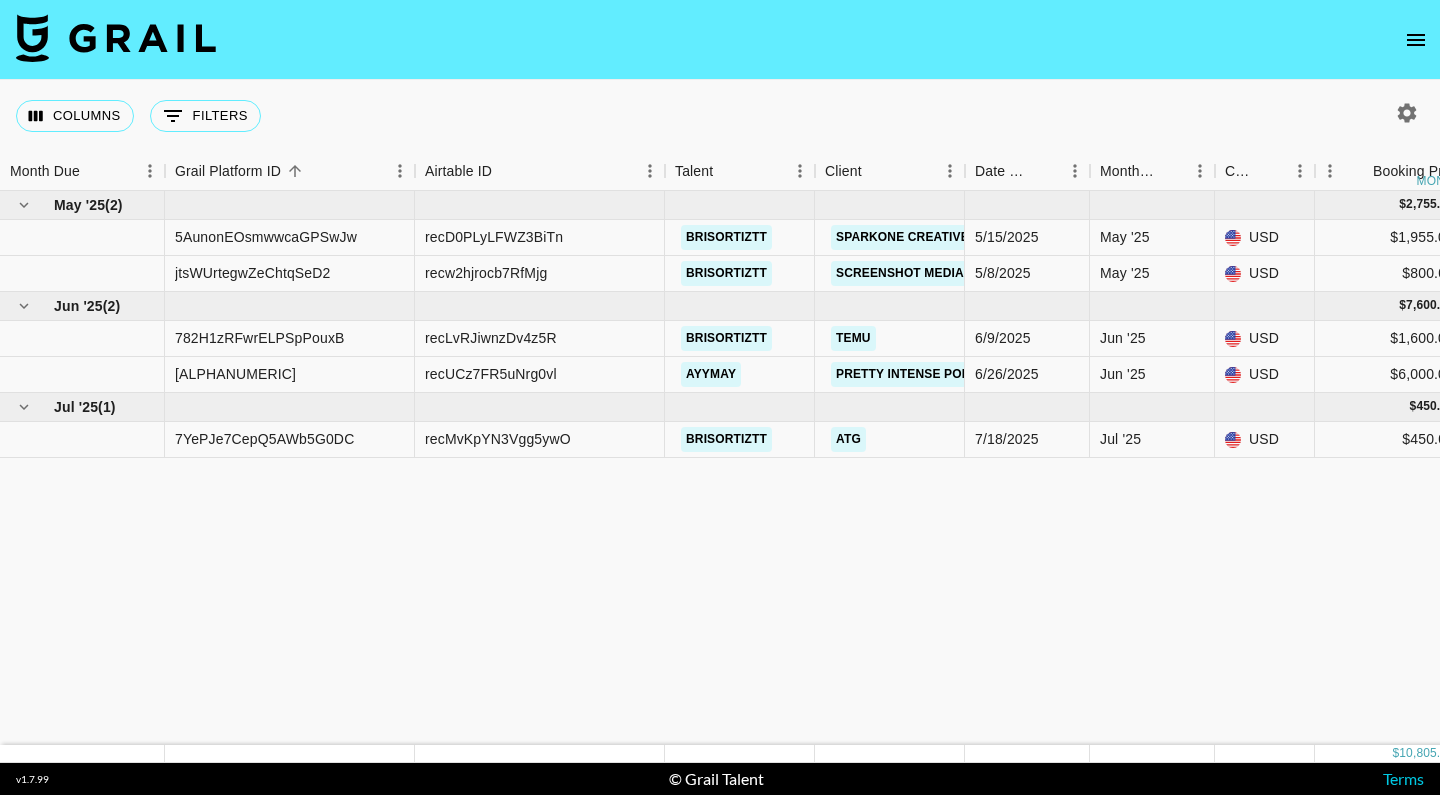 scroll, scrollTop: 0, scrollLeft: 0, axis: both 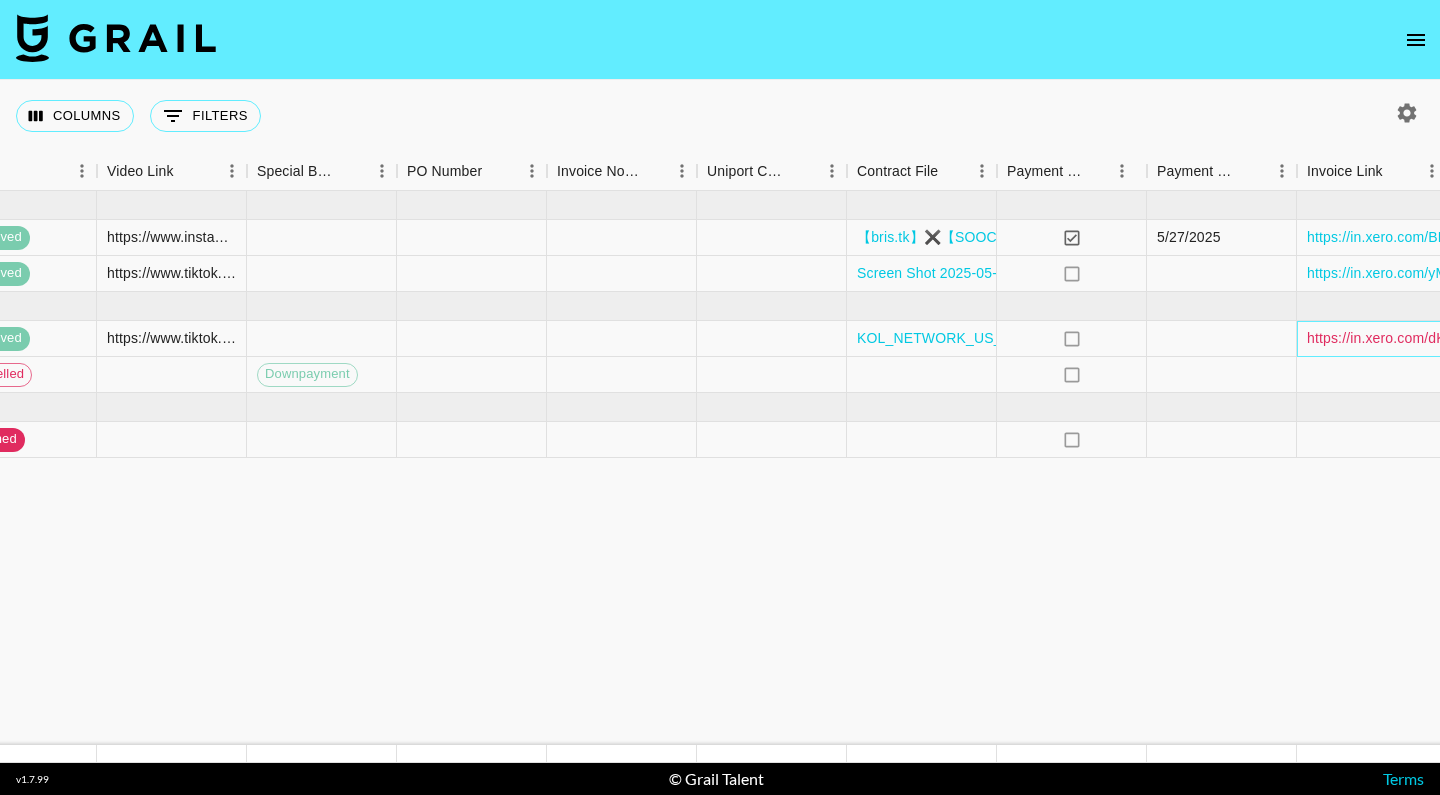 click on "https://in.xero.com/dK3CVEiNkIq5QJOD7TDDNMcFKpEw5U6bNCrSMYPj" at bounding box center (1542, 338) 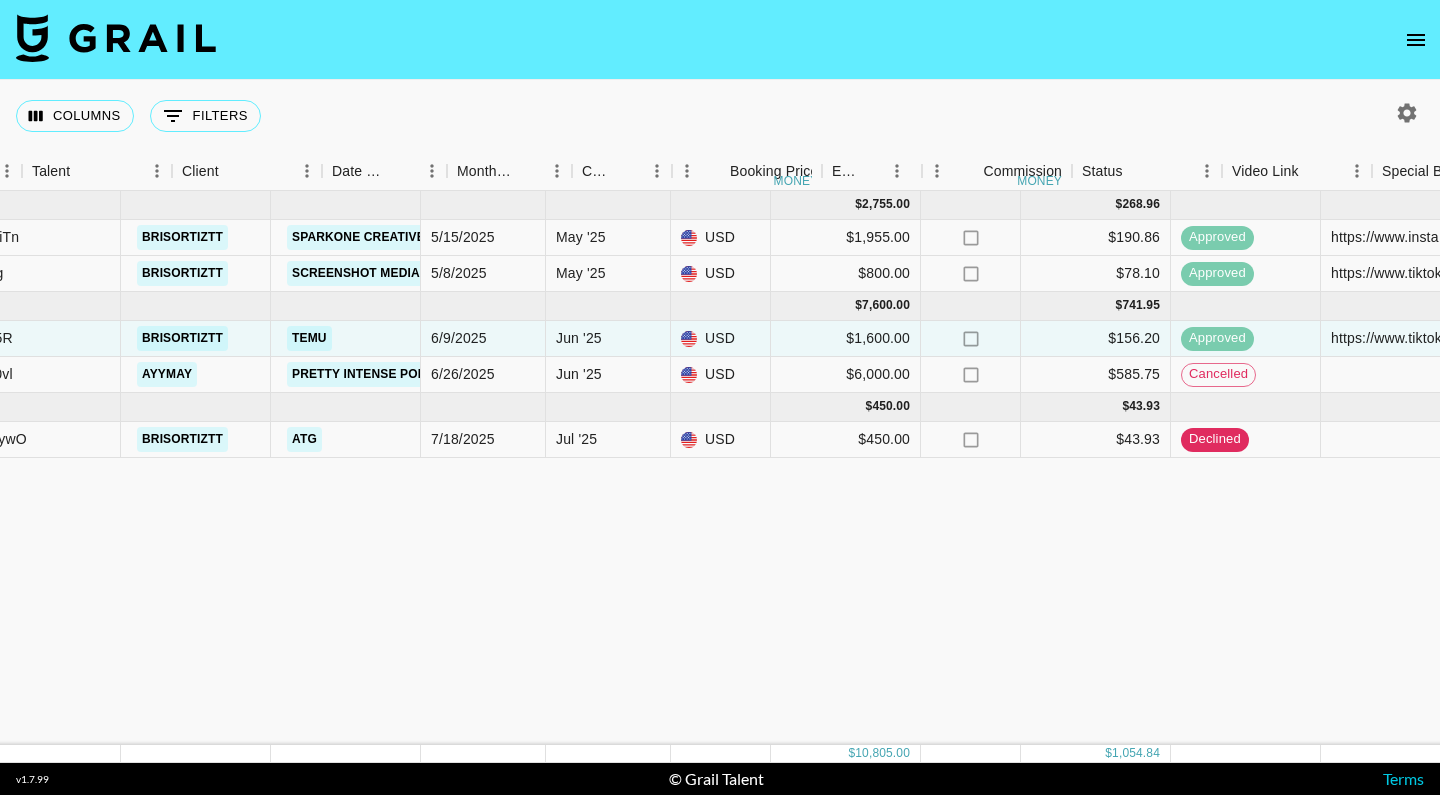 scroll, scrollTop: 0, scrollLeft: 392, axis: horizontal 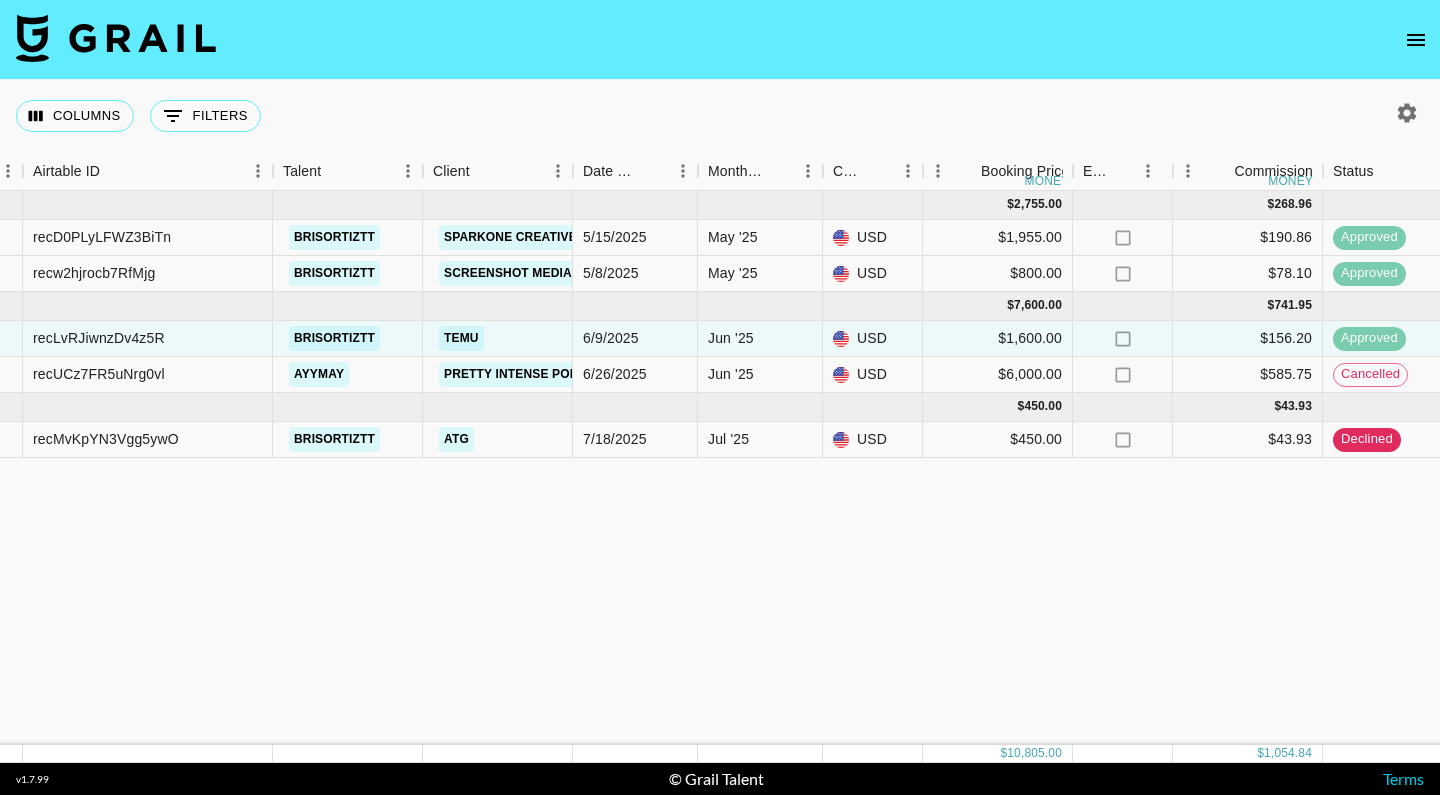 click 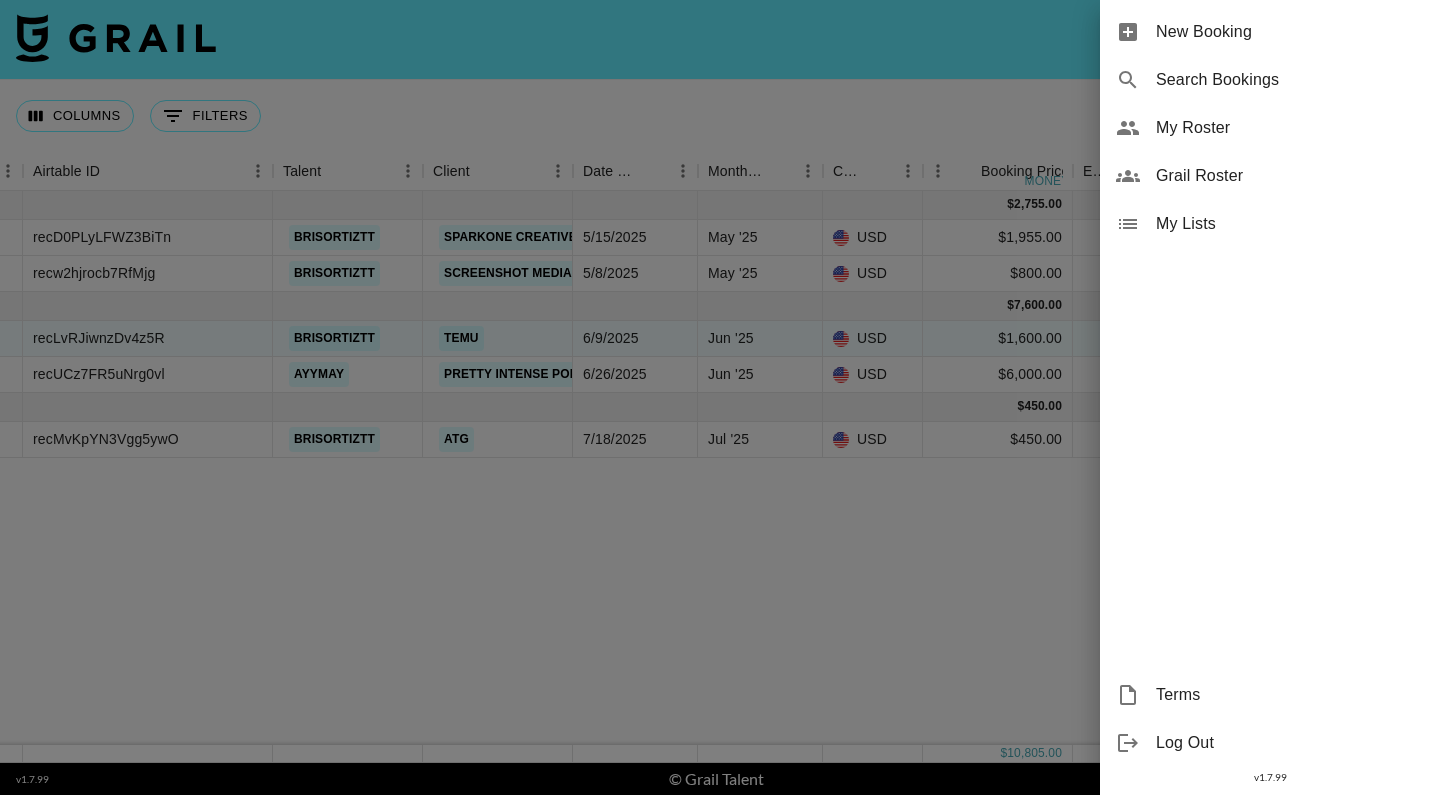 click on "New Booking" at bounding box center (1290, 32) 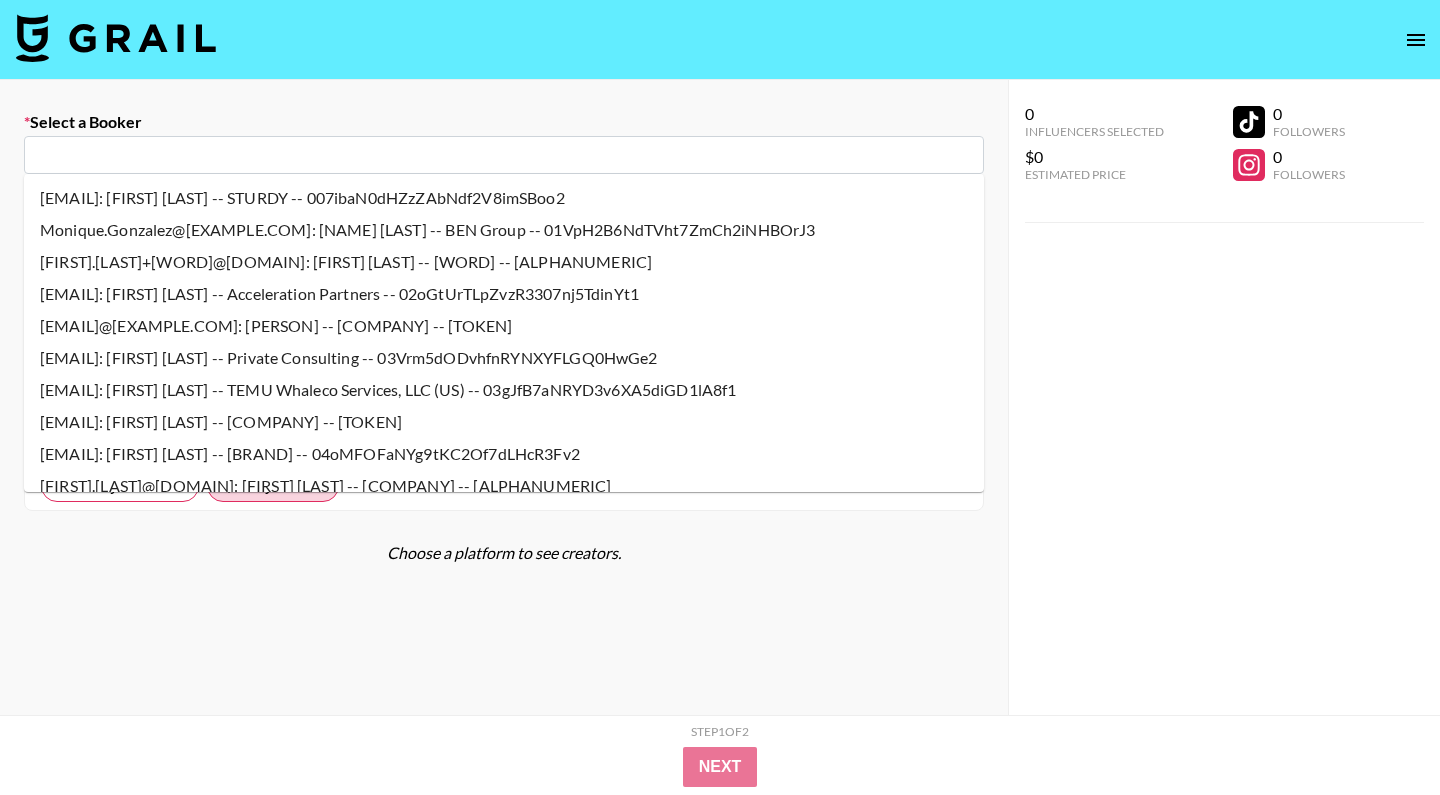 click at bounding box center [504, 155] 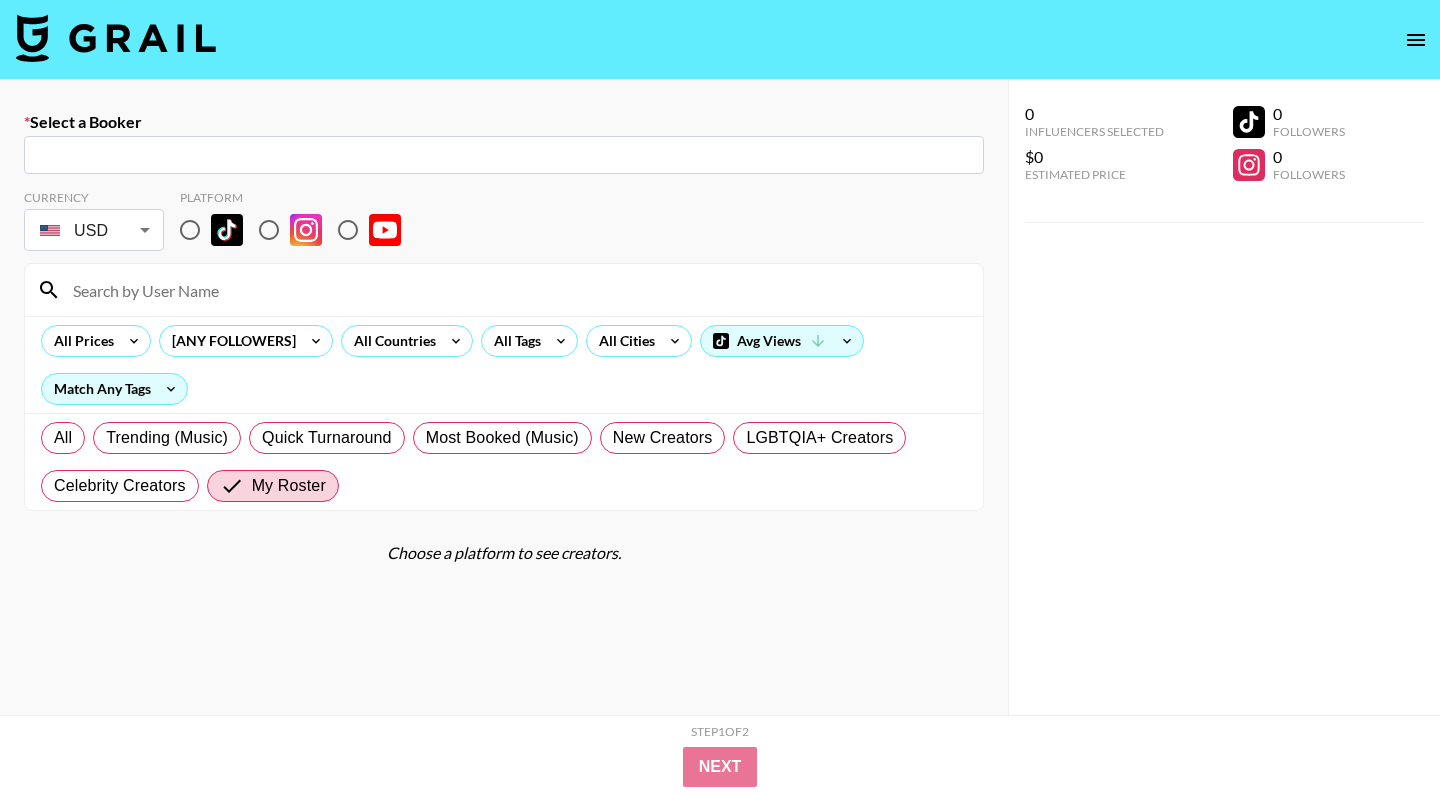 click at bounding box center (504, 155) 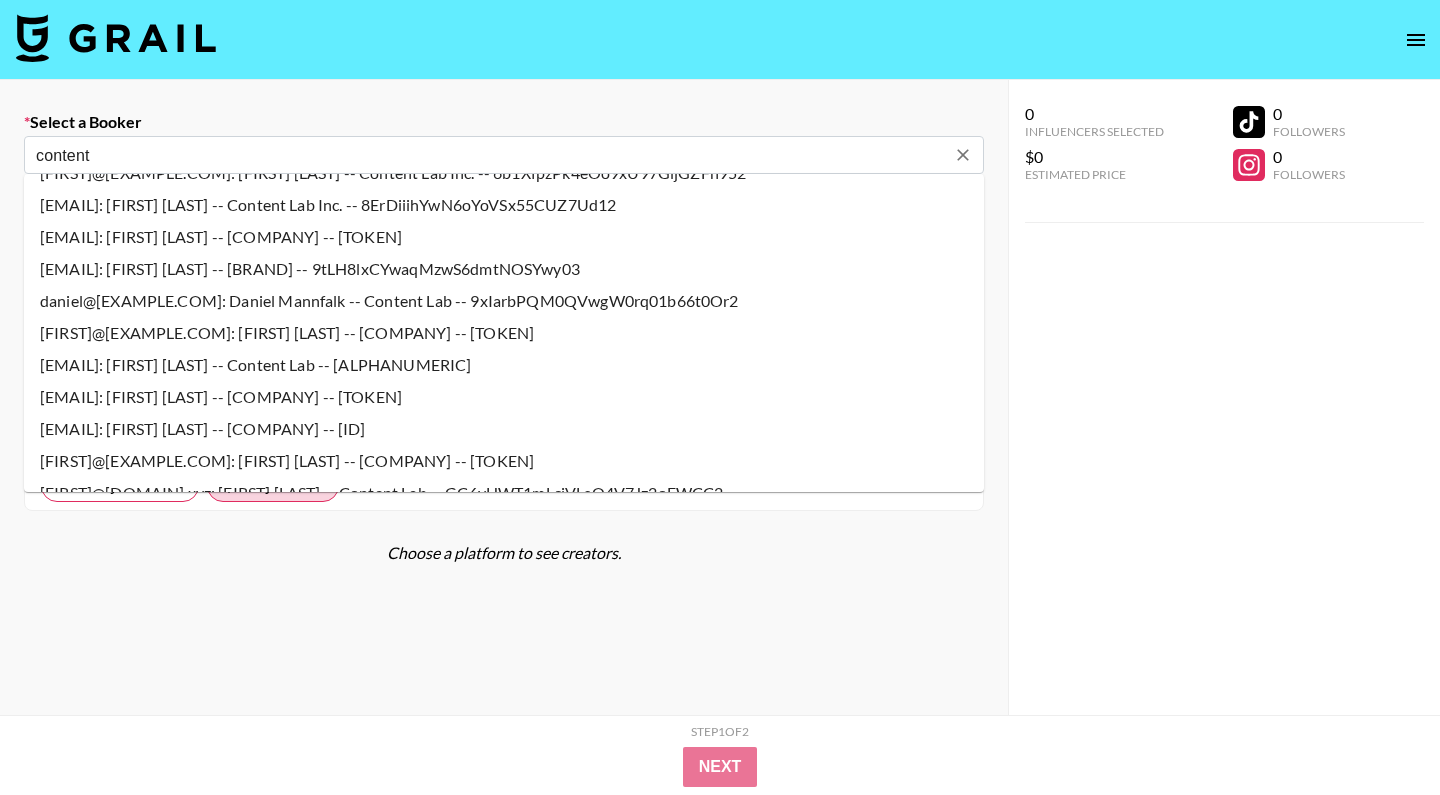 scroll, scrollTop: 163, scrollLeft: 0, axis: vertical 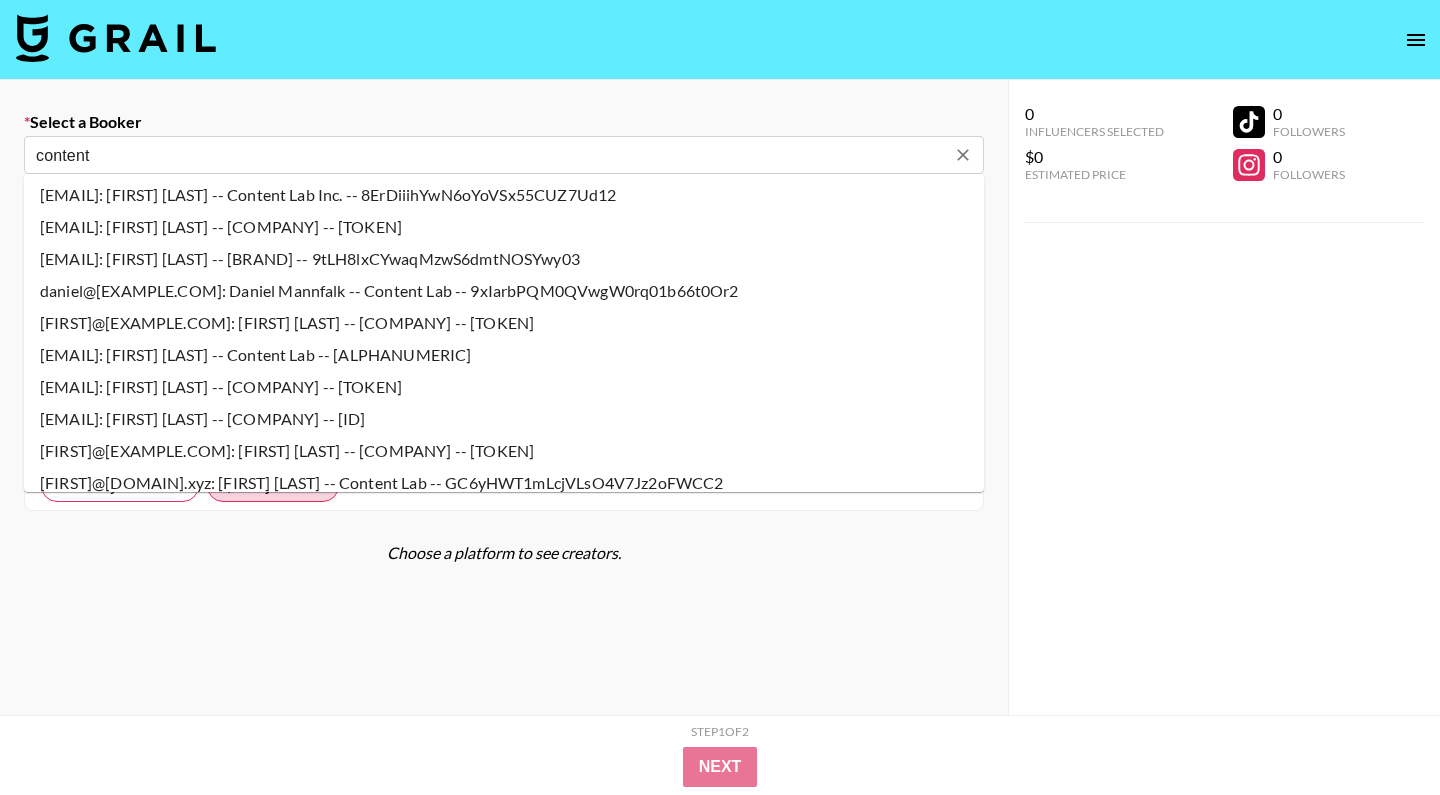click on "[EMAIL]: [FIRST] [LAST] -- [COMPANY] -- [ID]" at bounding box center (504, 419) 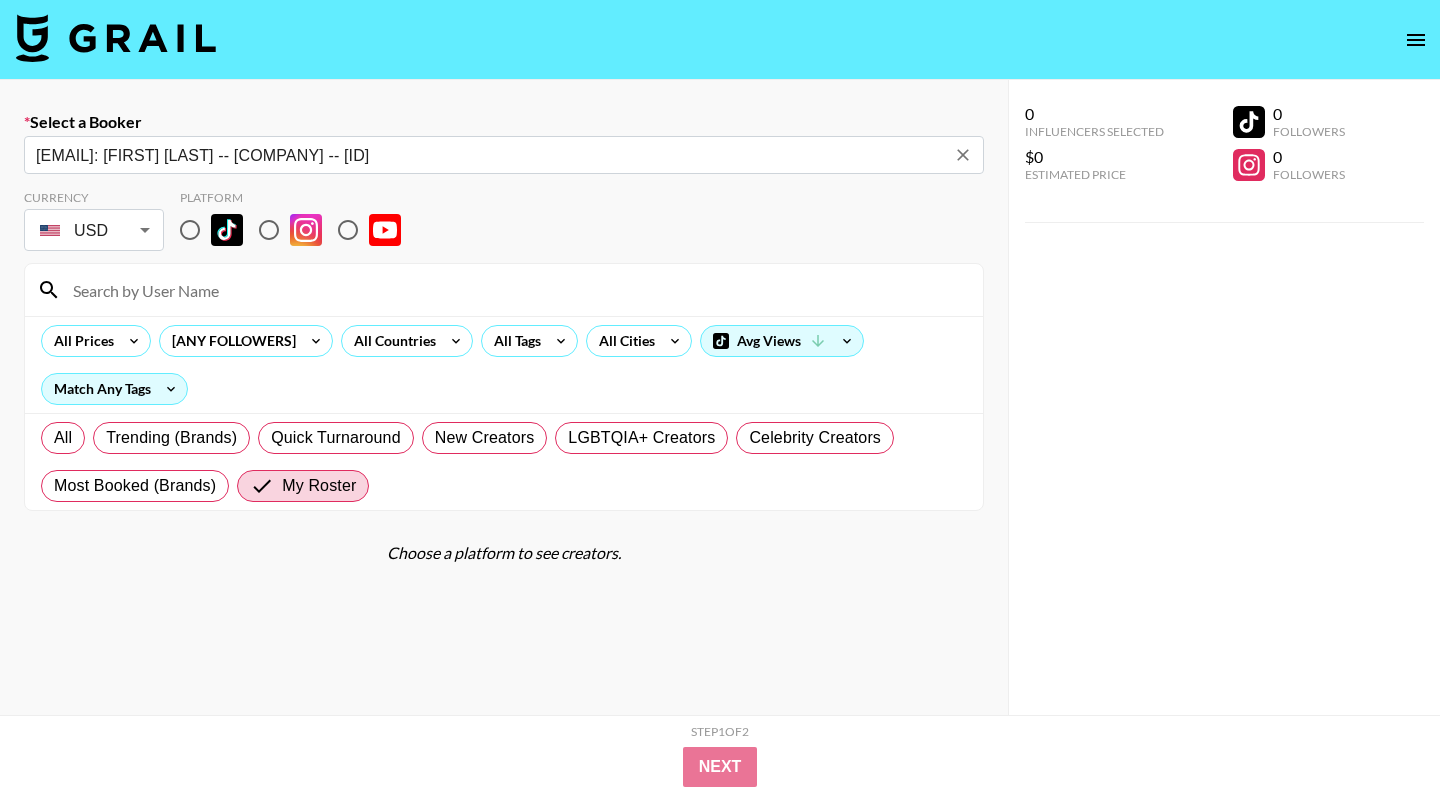 click on "Currency USD USD ​ Platform" at bounding box center [504, 222] 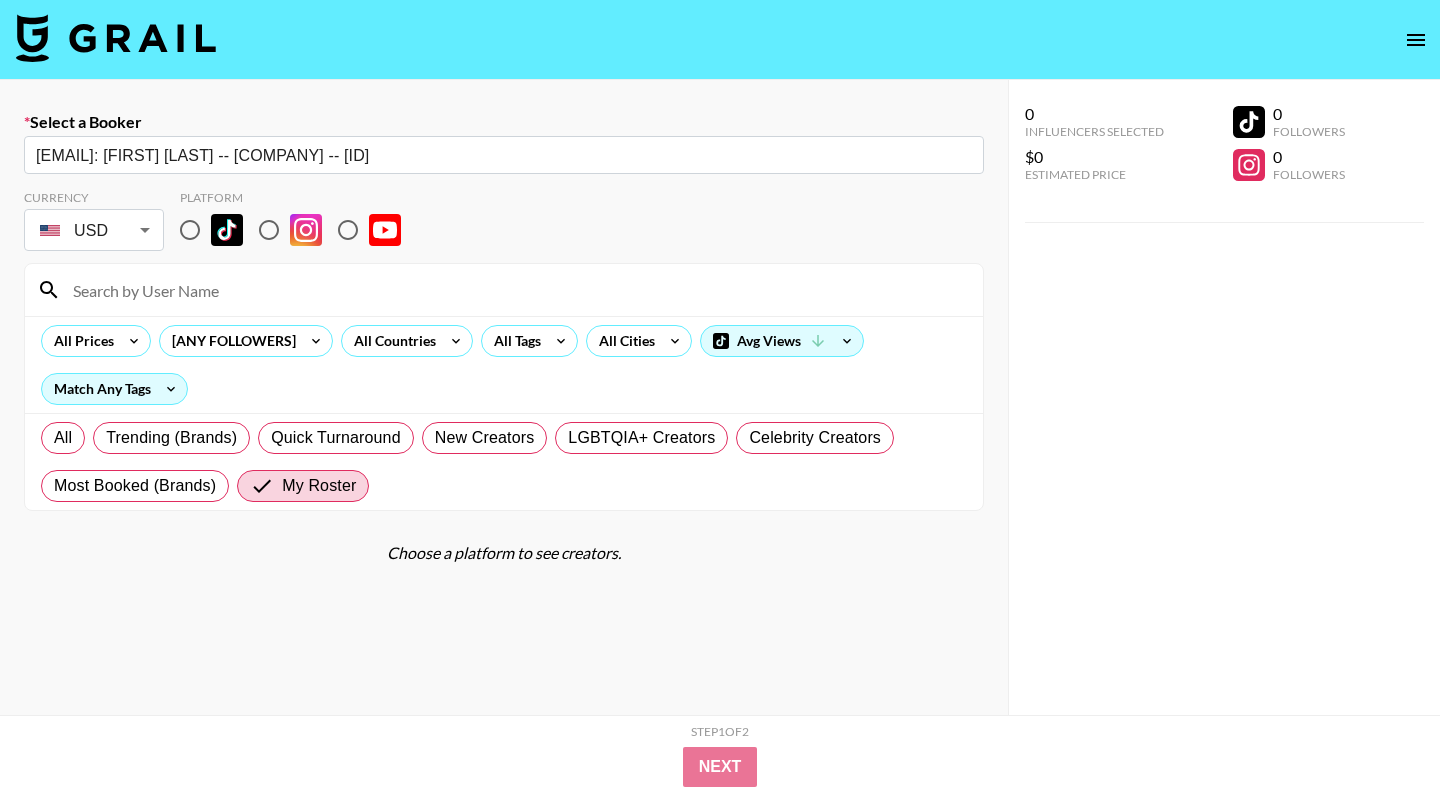 click at bounding box center [190, 230] 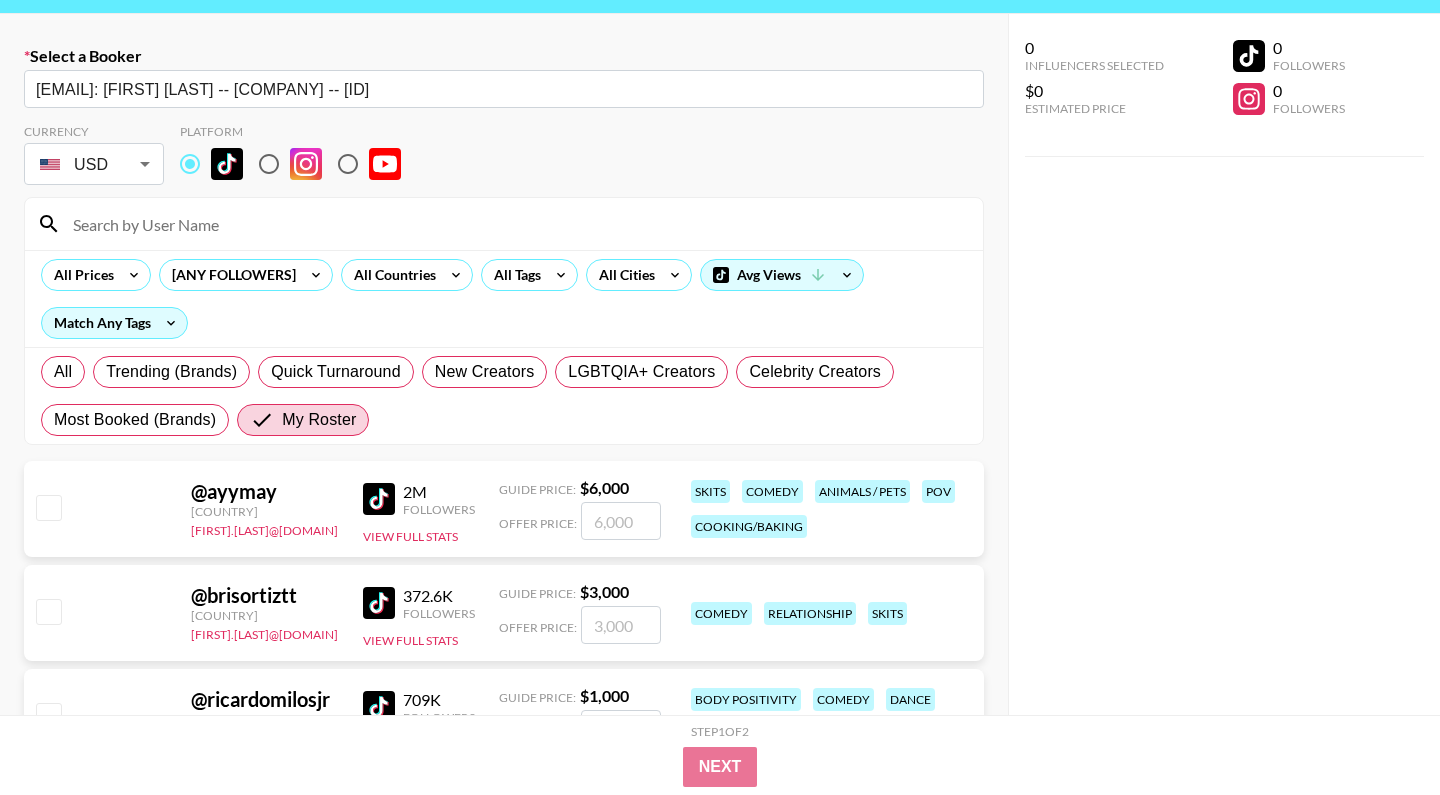 scroll, scrollTop: 218, scrollLeft: 0, axis: vertical 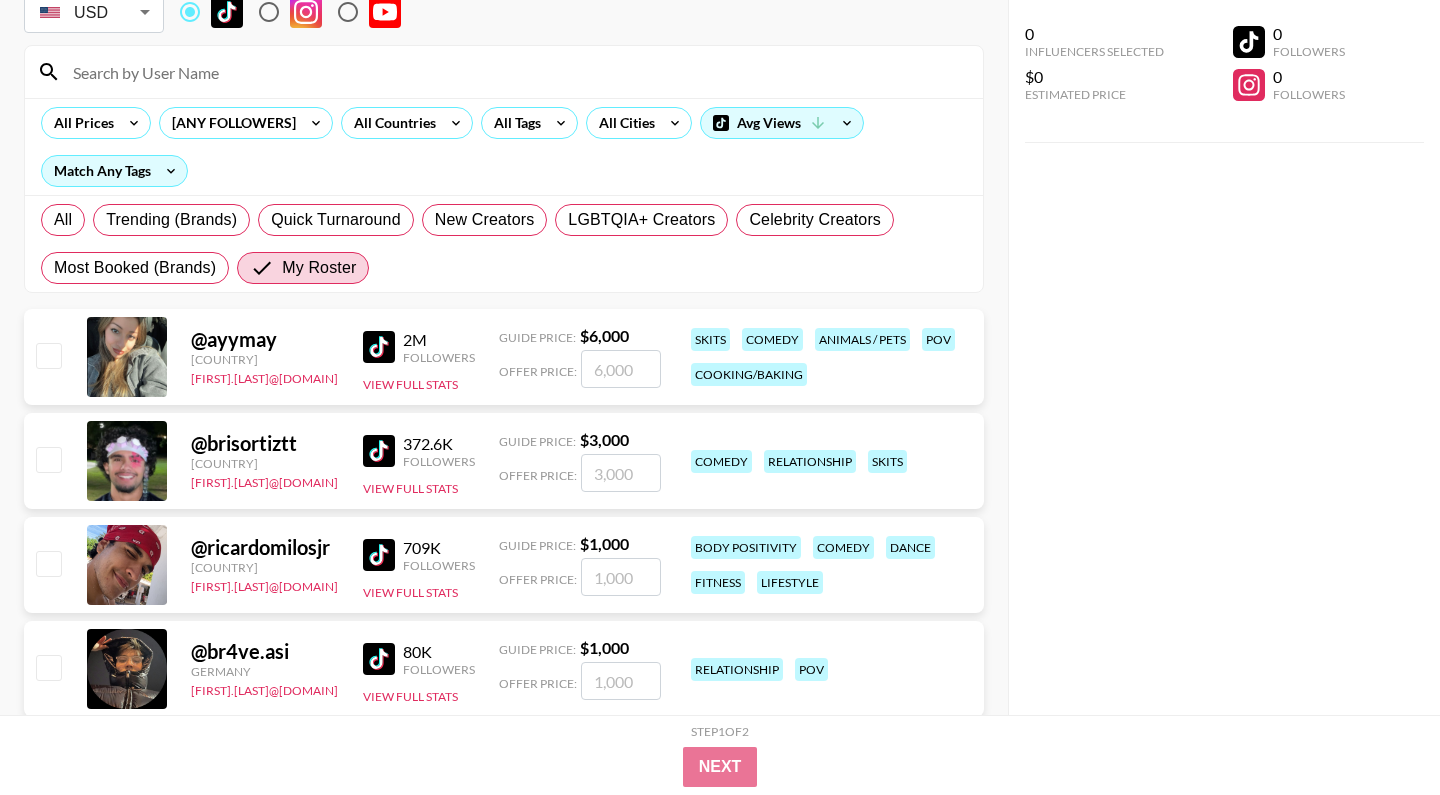 click at bounding box center [48, 355] 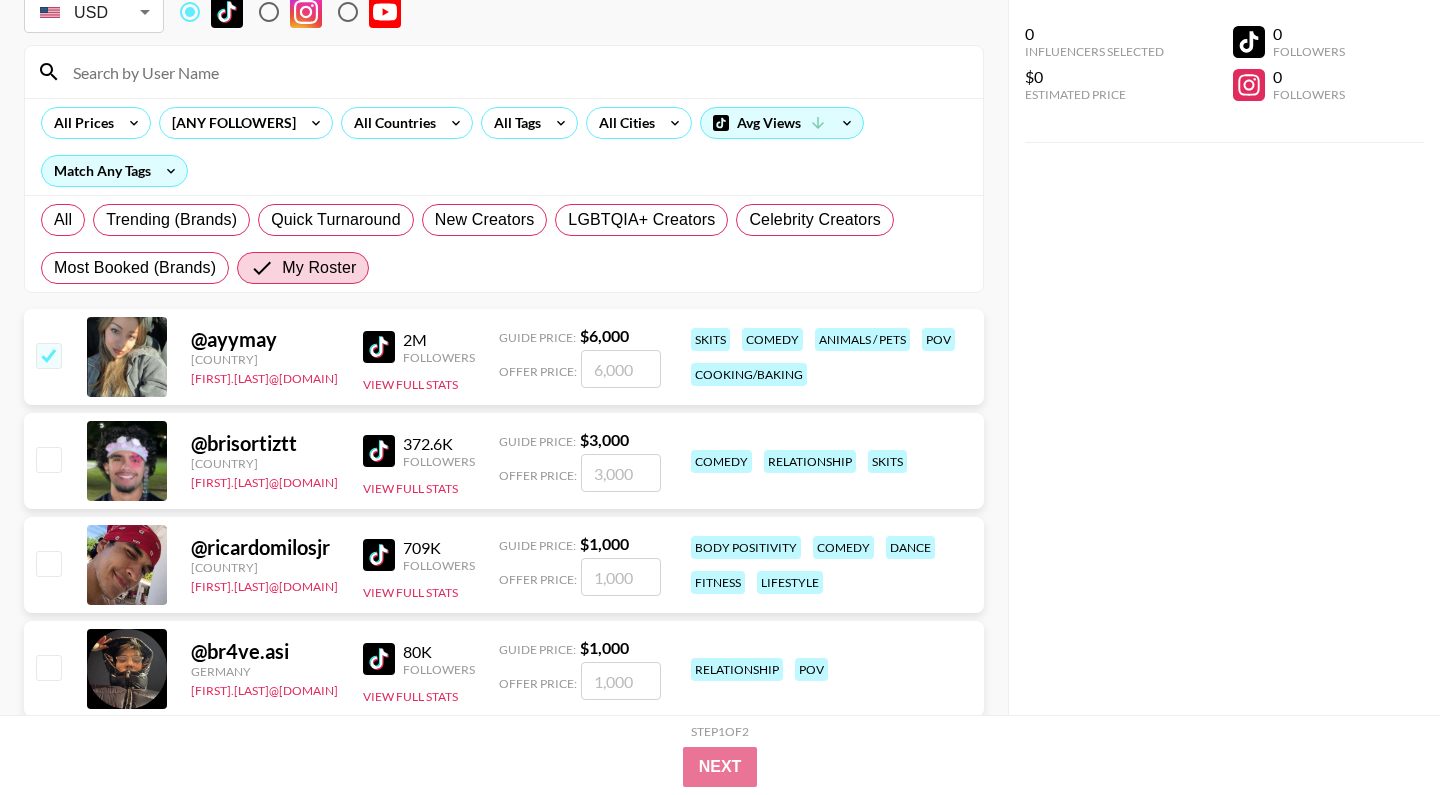 checkbox on "true" 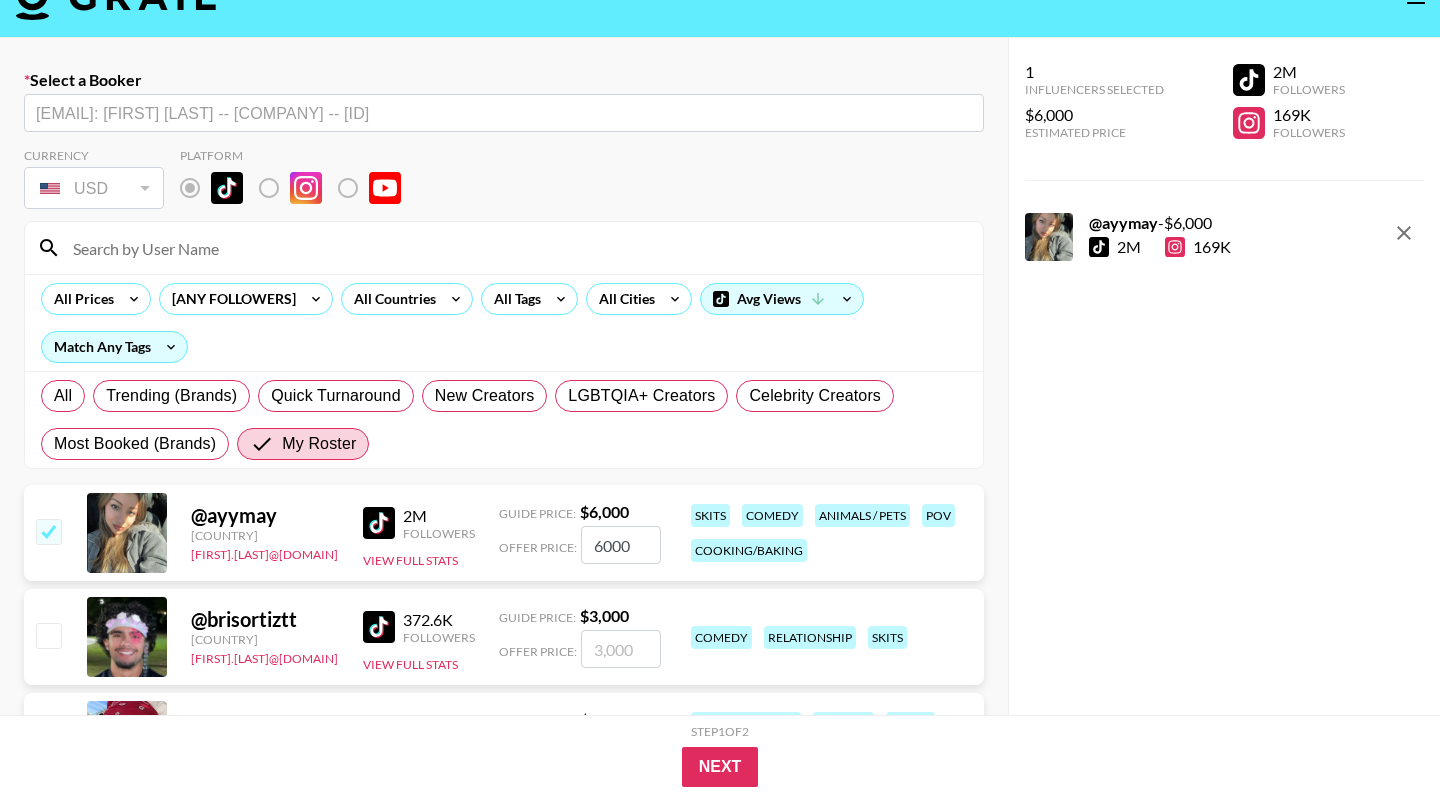 scroll, scrollTop: 25, scrollLeft: 0, axis: vertical 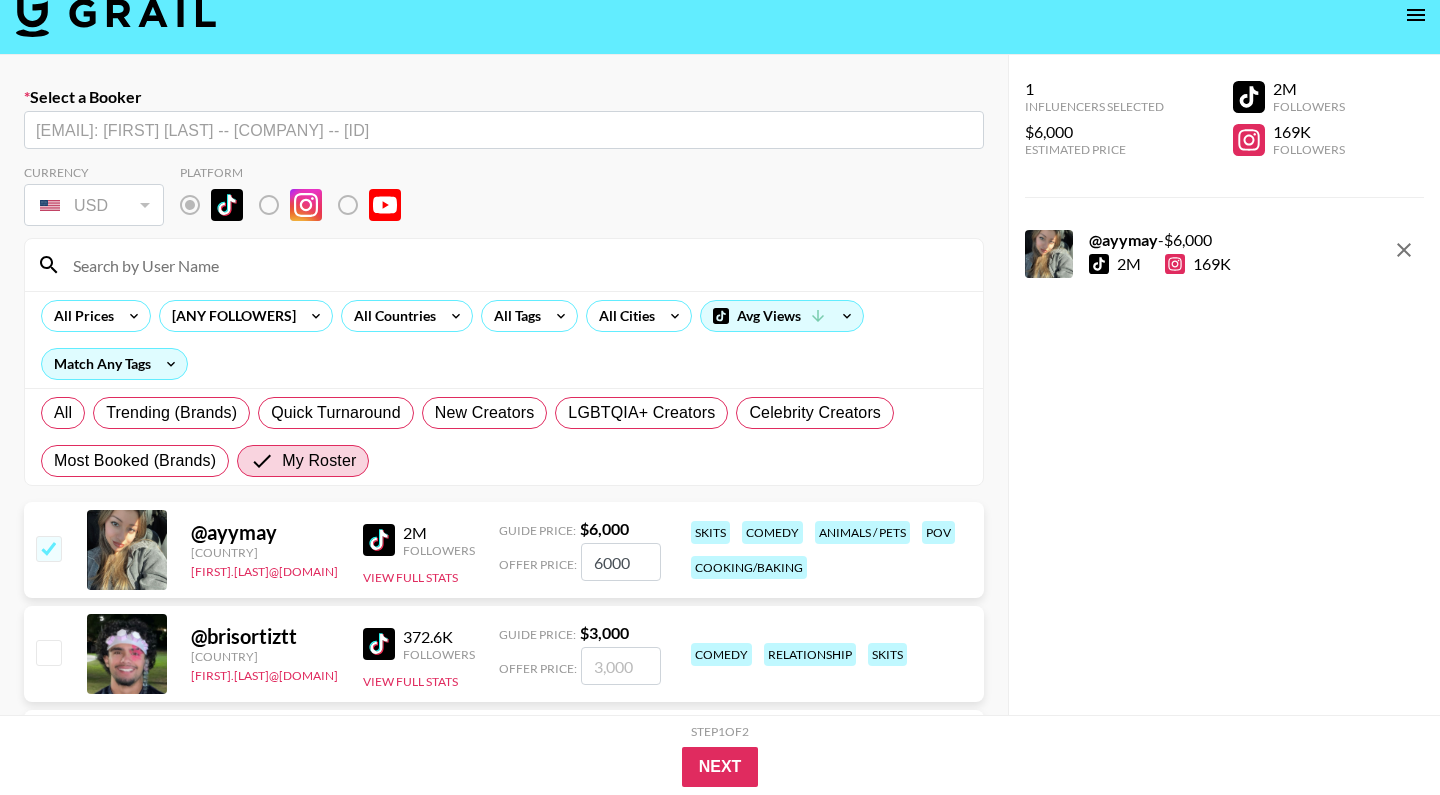 click on "6000" at bounding box center (621, 562) 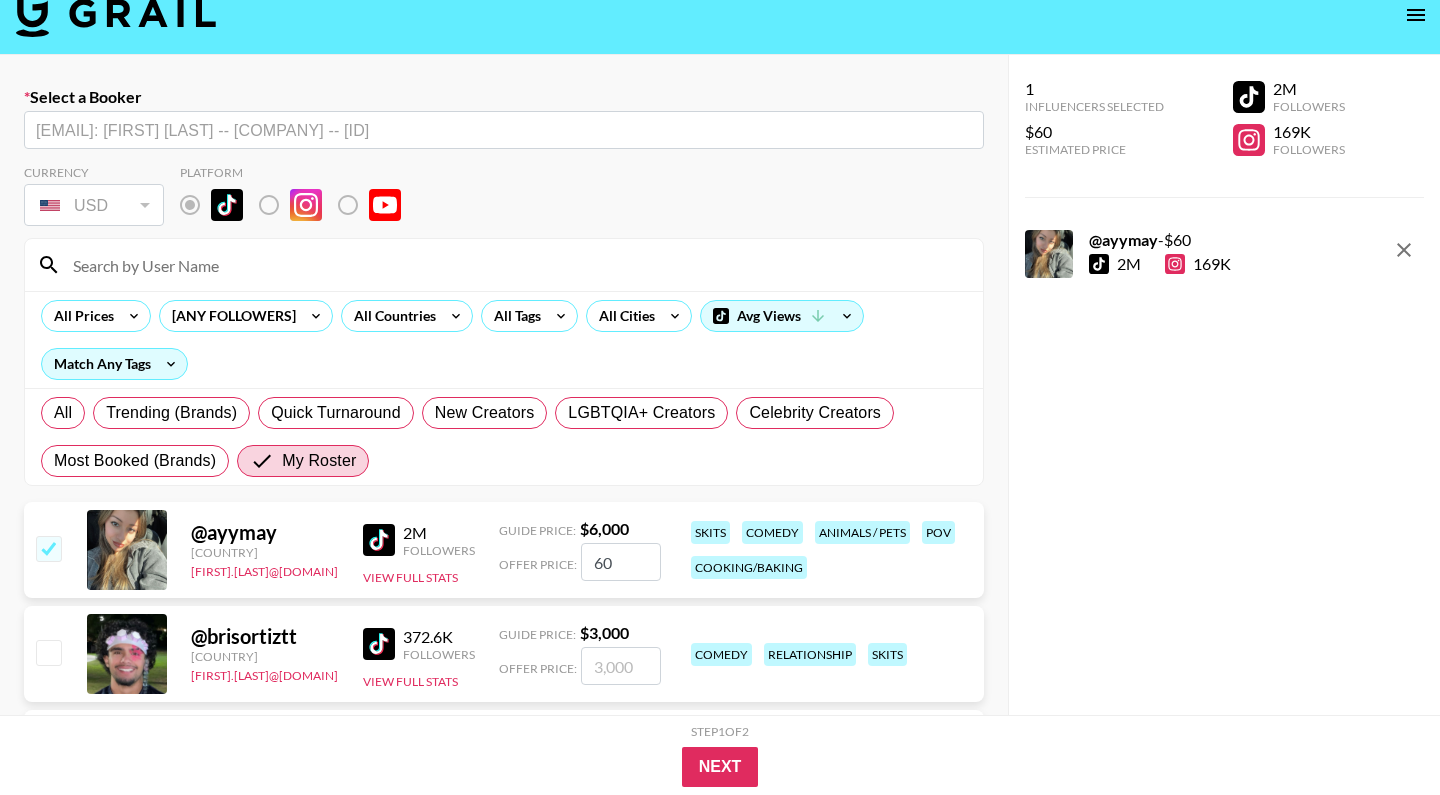 type on "6" 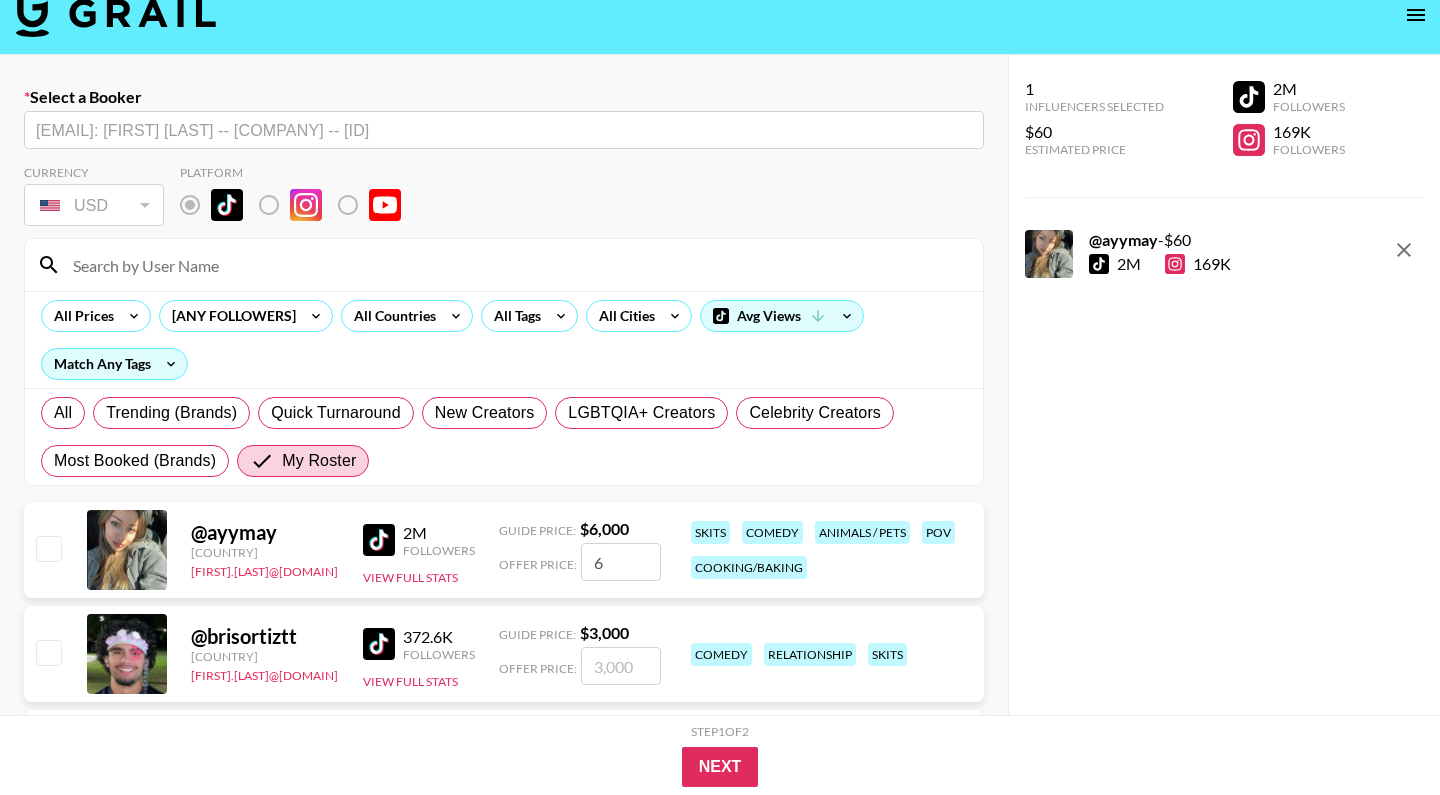 checkbox on "false" 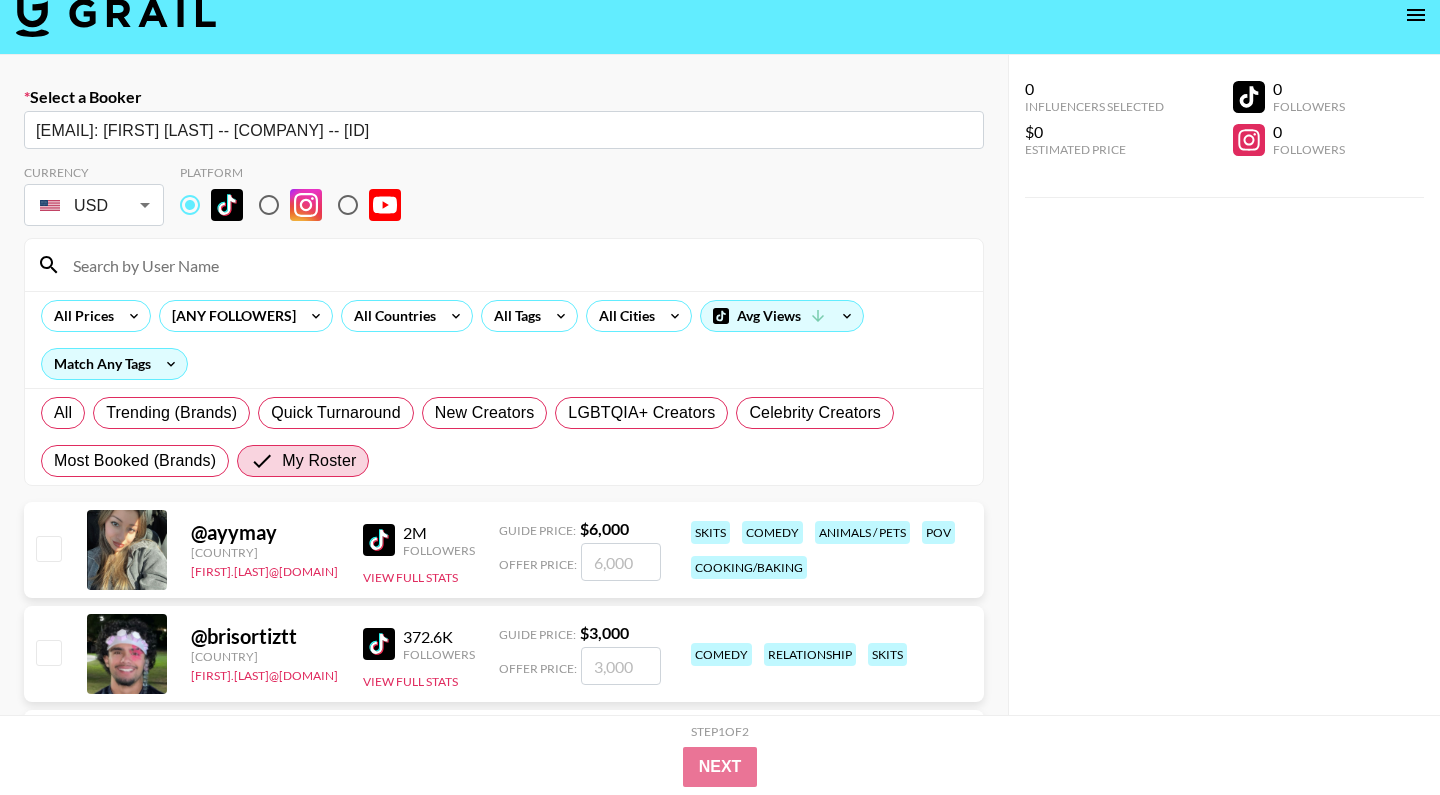 checkbox on "true" 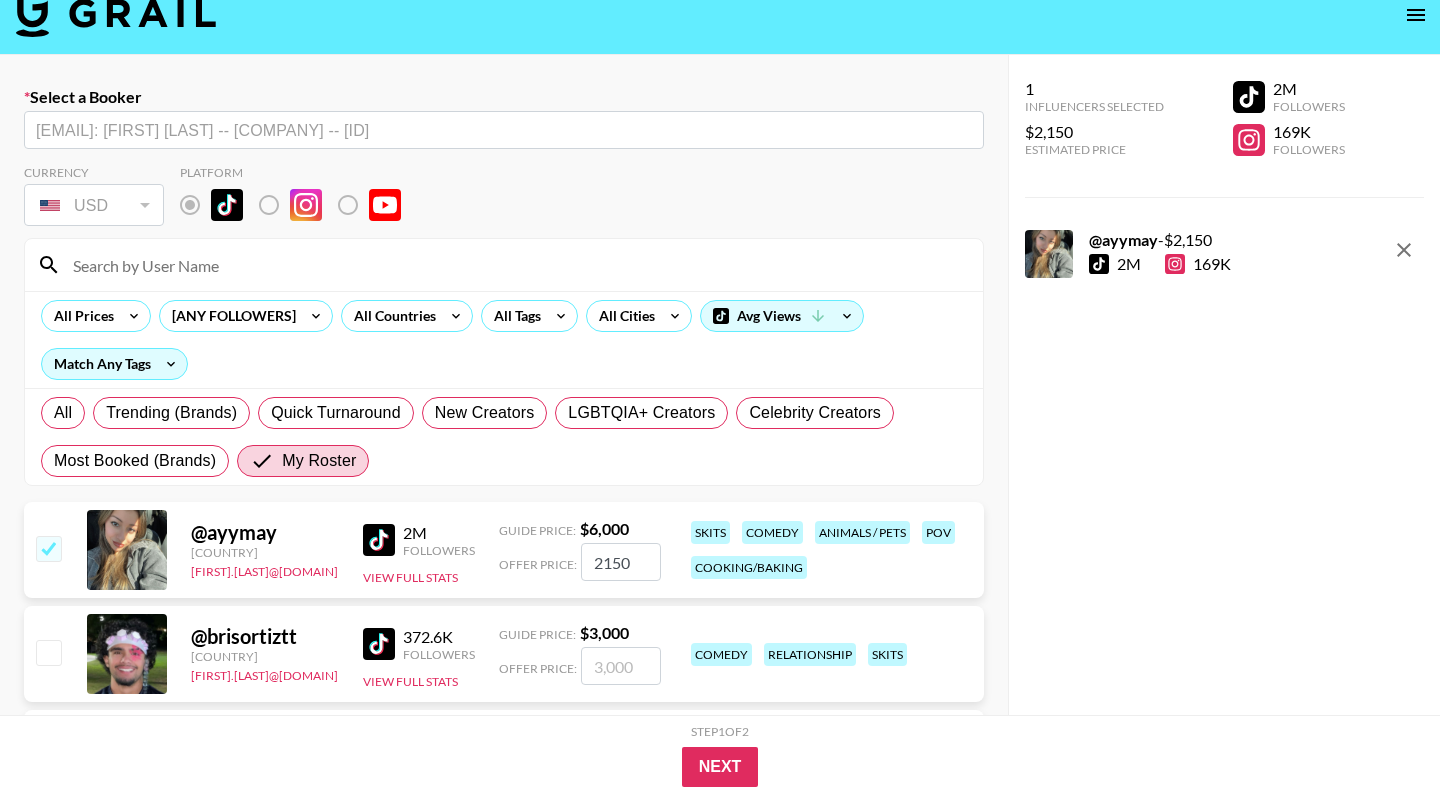 type on "2150" 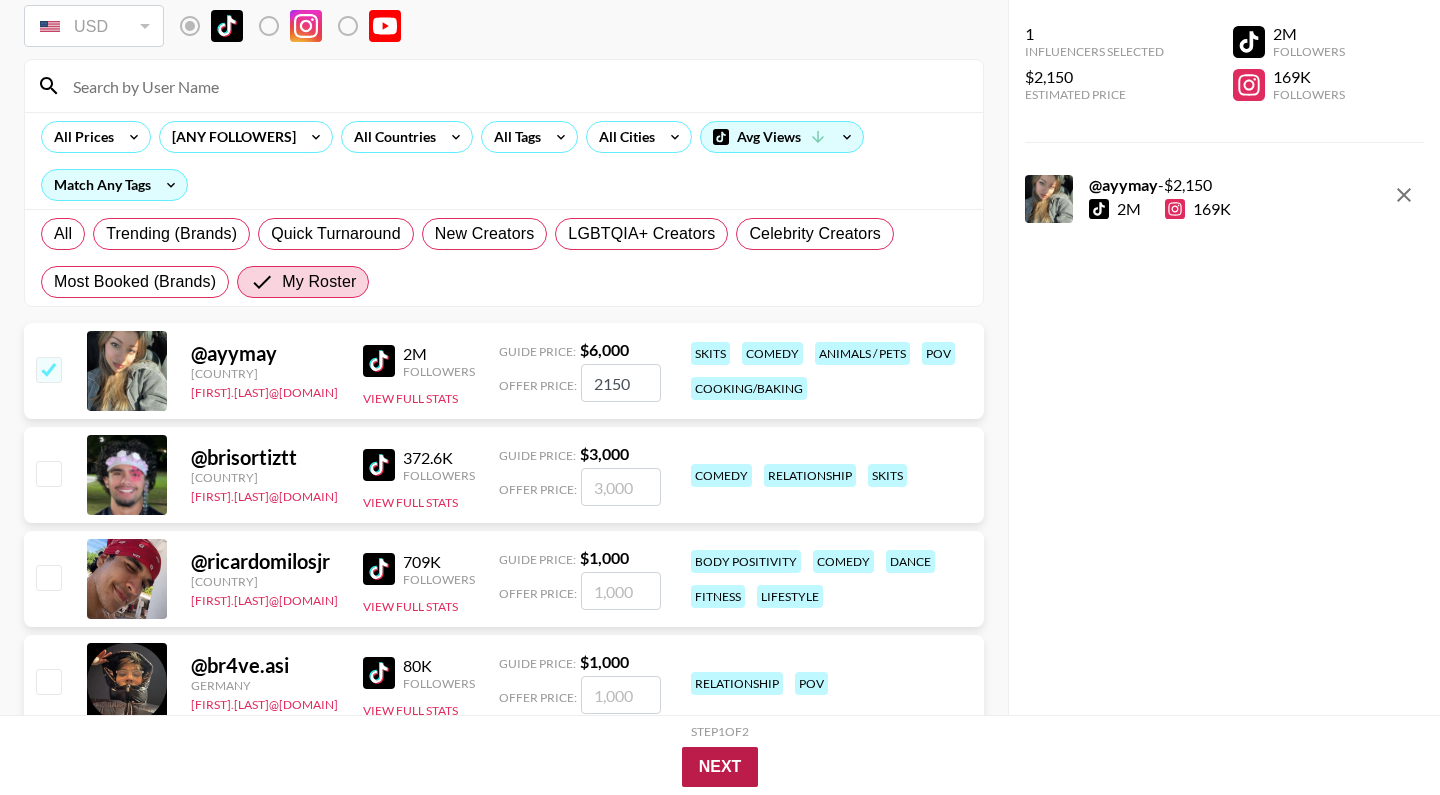 click on "Next" at bounding box center [720, 767] 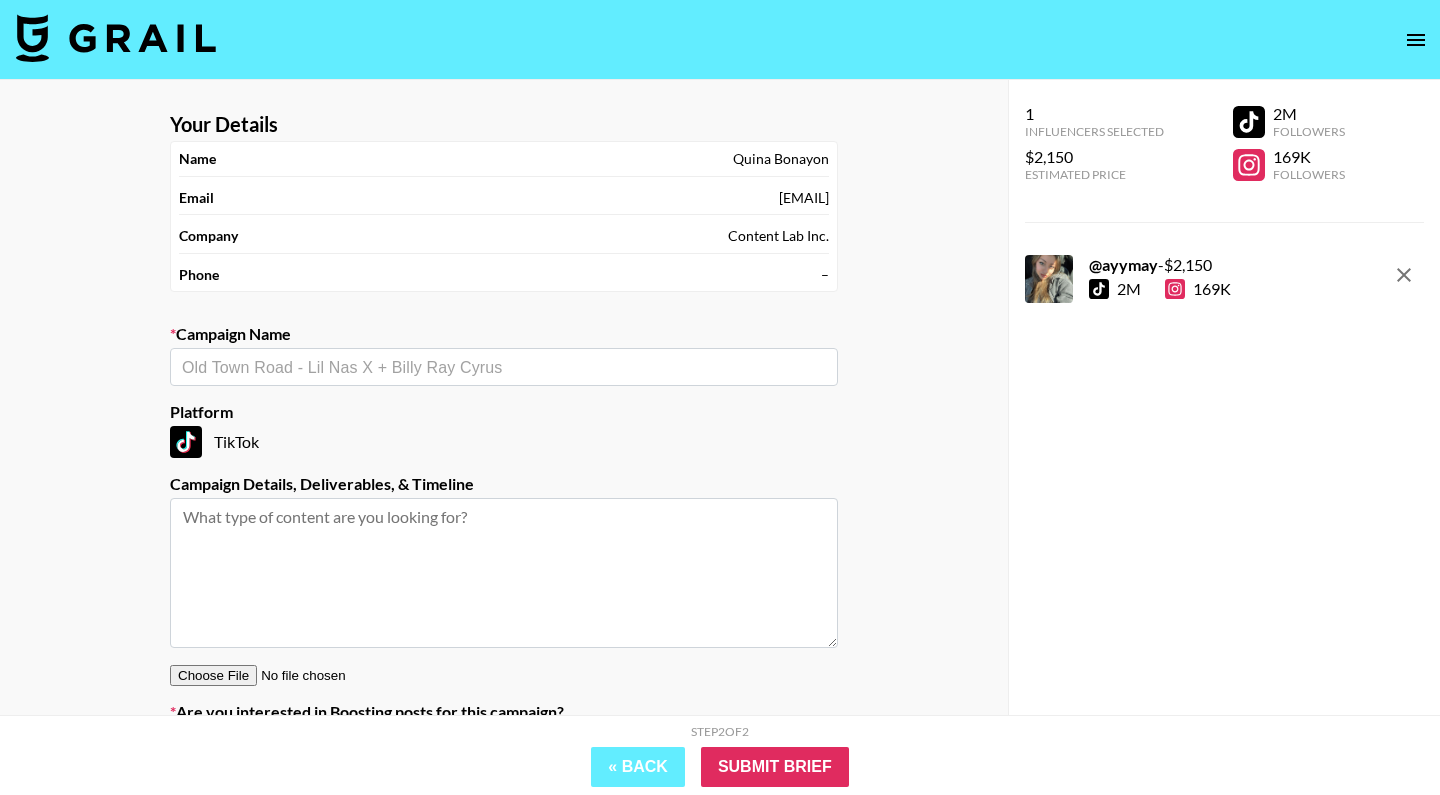 scroll, scrollTop: 0, scrollLeft: 0, axis: both 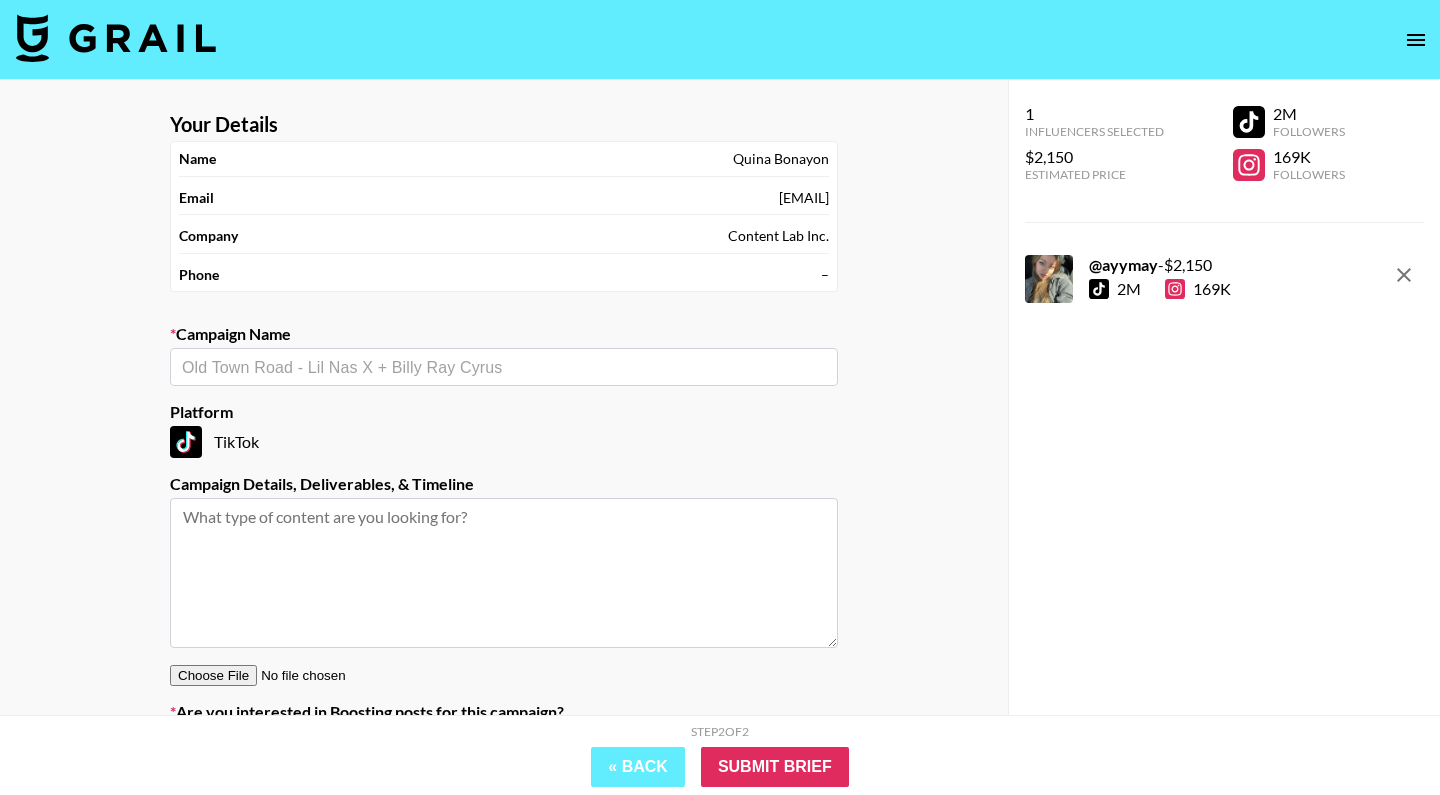 click at bounding box center (504, 367) 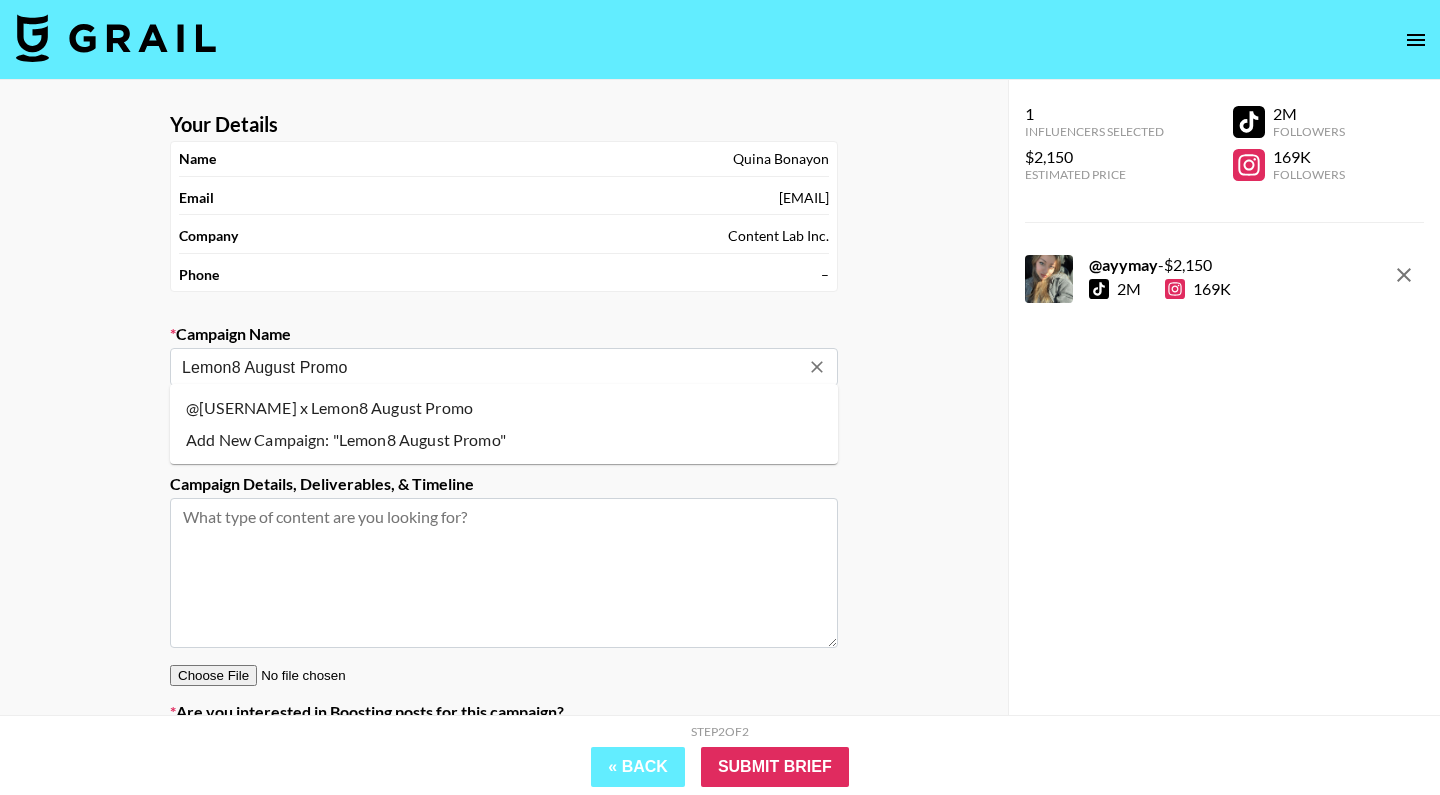 click on "Add New Campaign: "Lemon8 August Promo"" at bounding box center (504, 440) 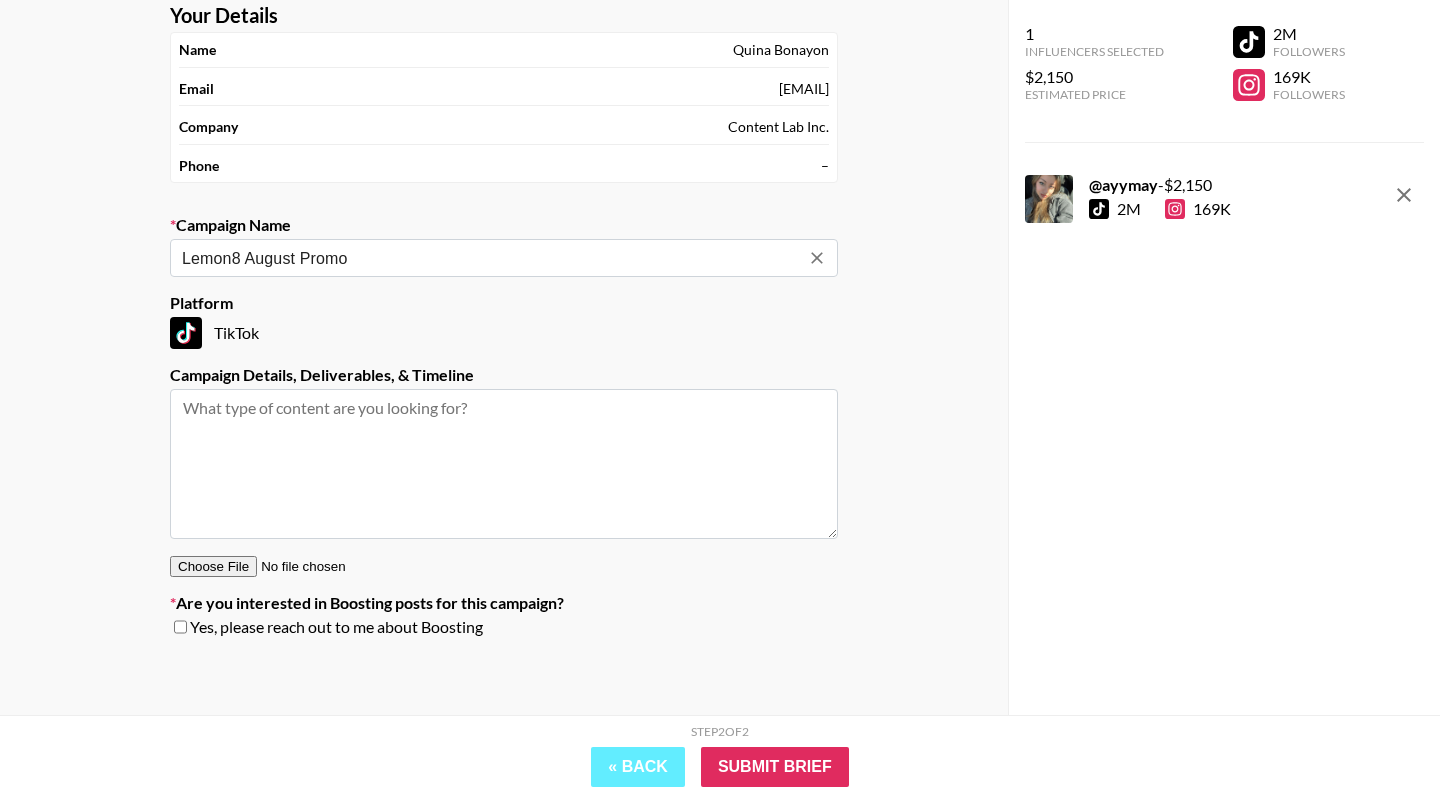scroll, scrollTop: 108, scrollLeft: 0, axis: vertical 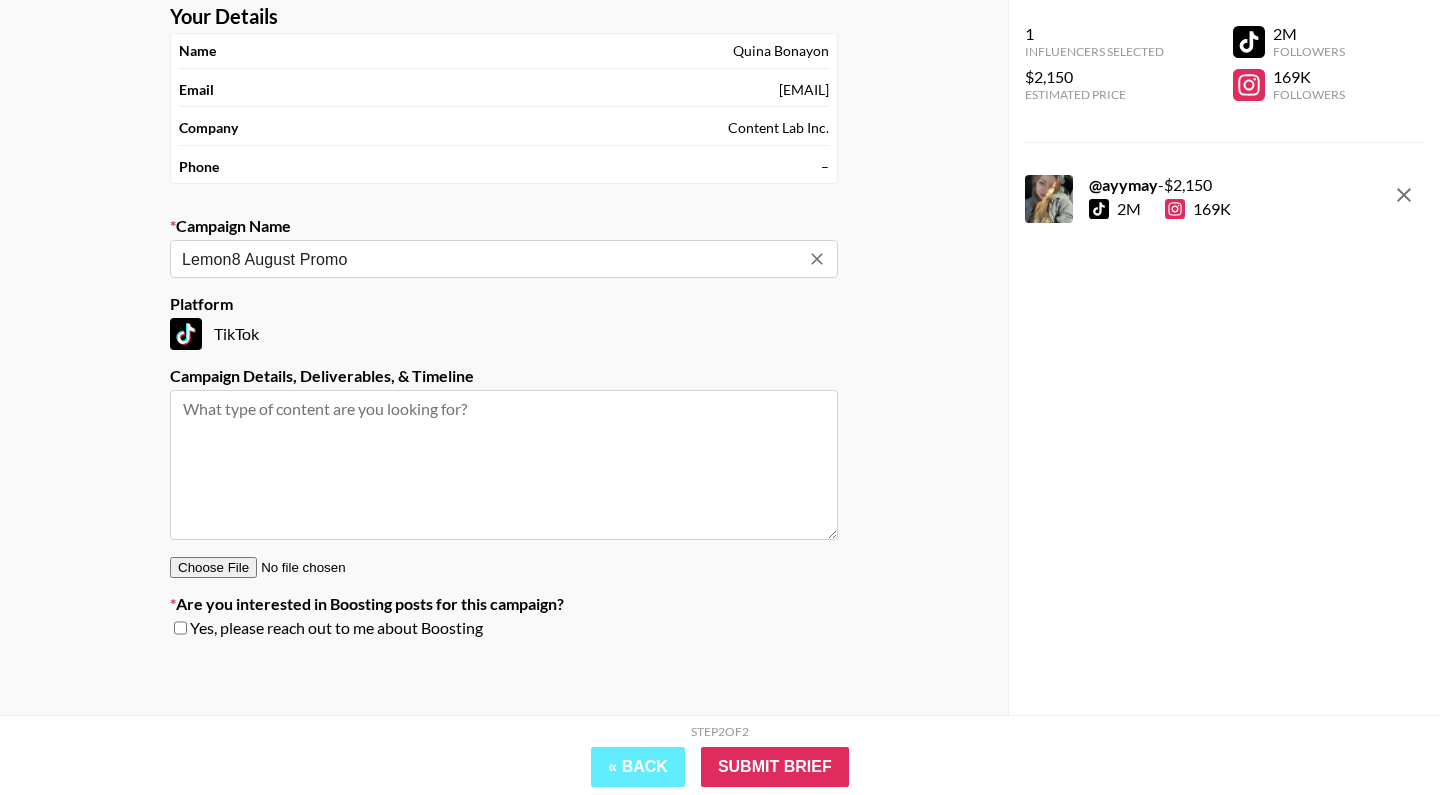 type on "Lemon8 August Promo" 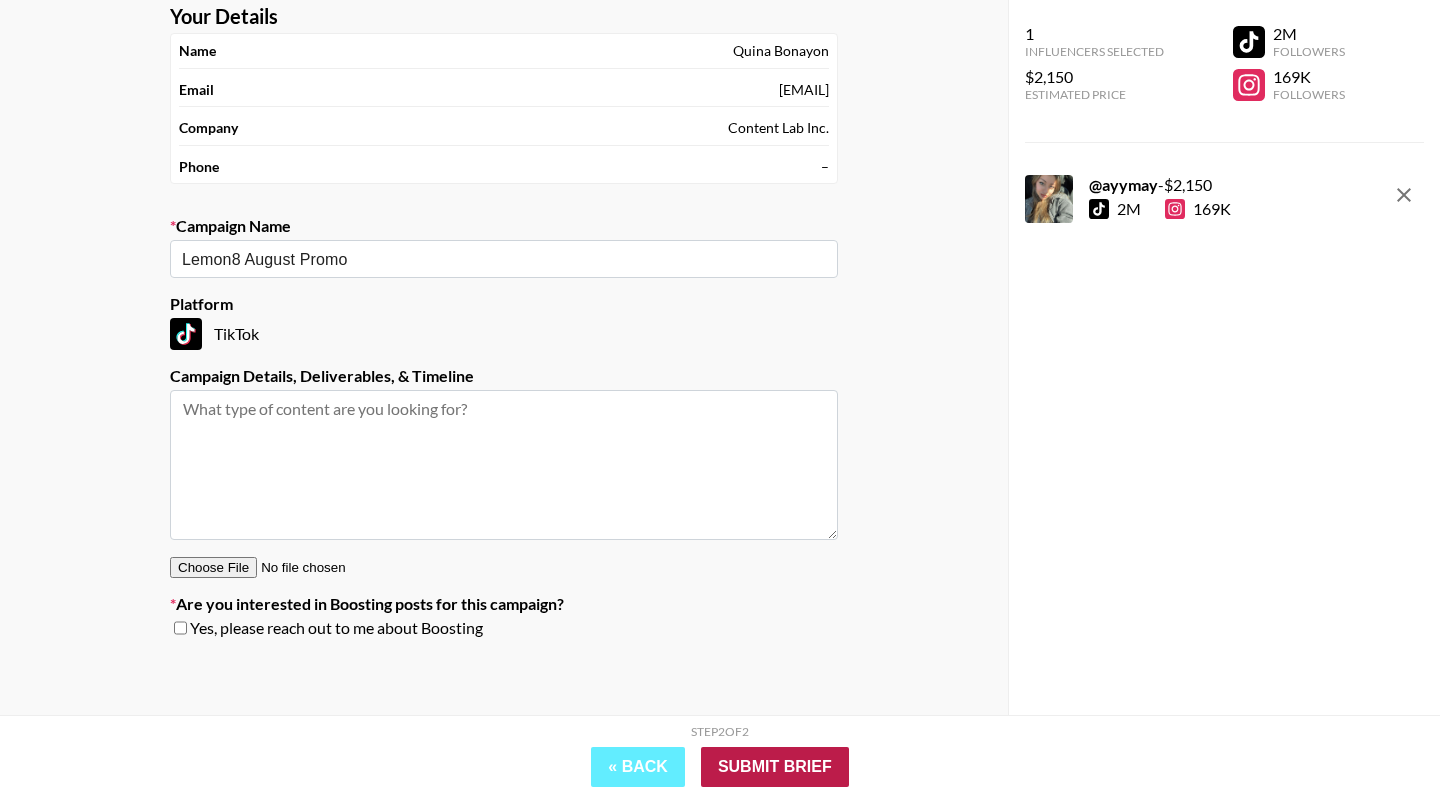 click on "Submit Brief" at bounding box center (775, 767) 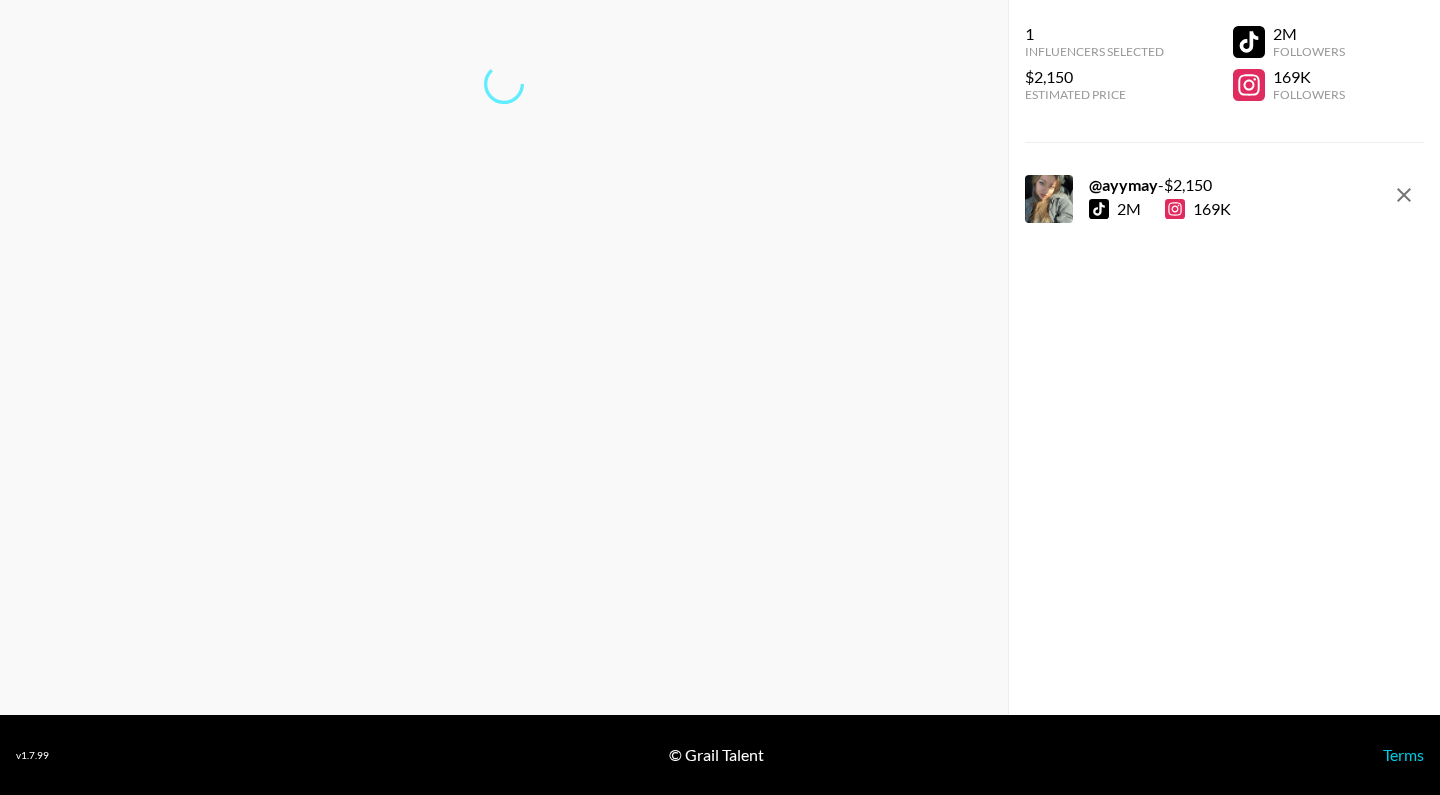 scroll, scrollTop: 80, scrollLeft: 0, axis: vertical 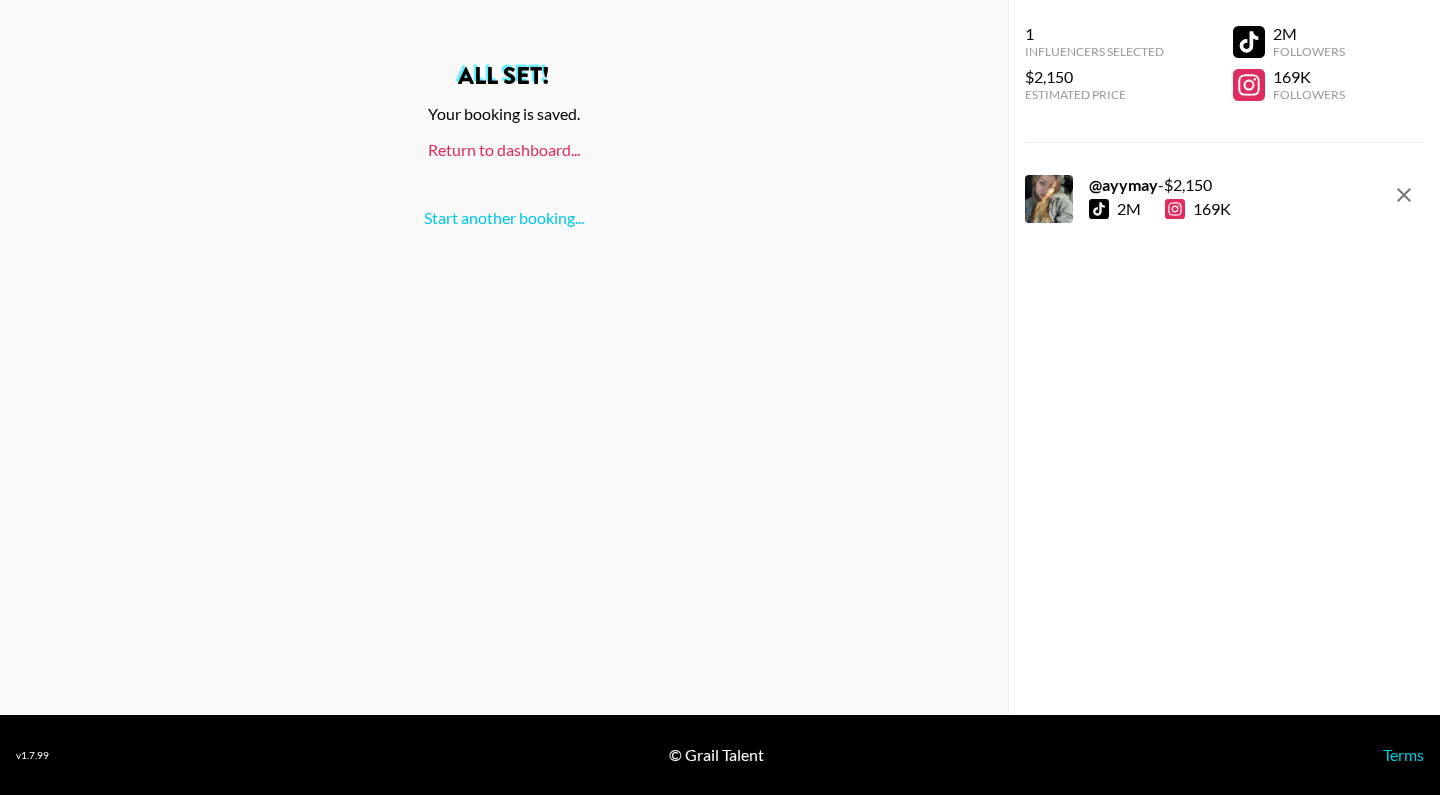 click on "Return to dashboard..." at bounding box center [504, 149] 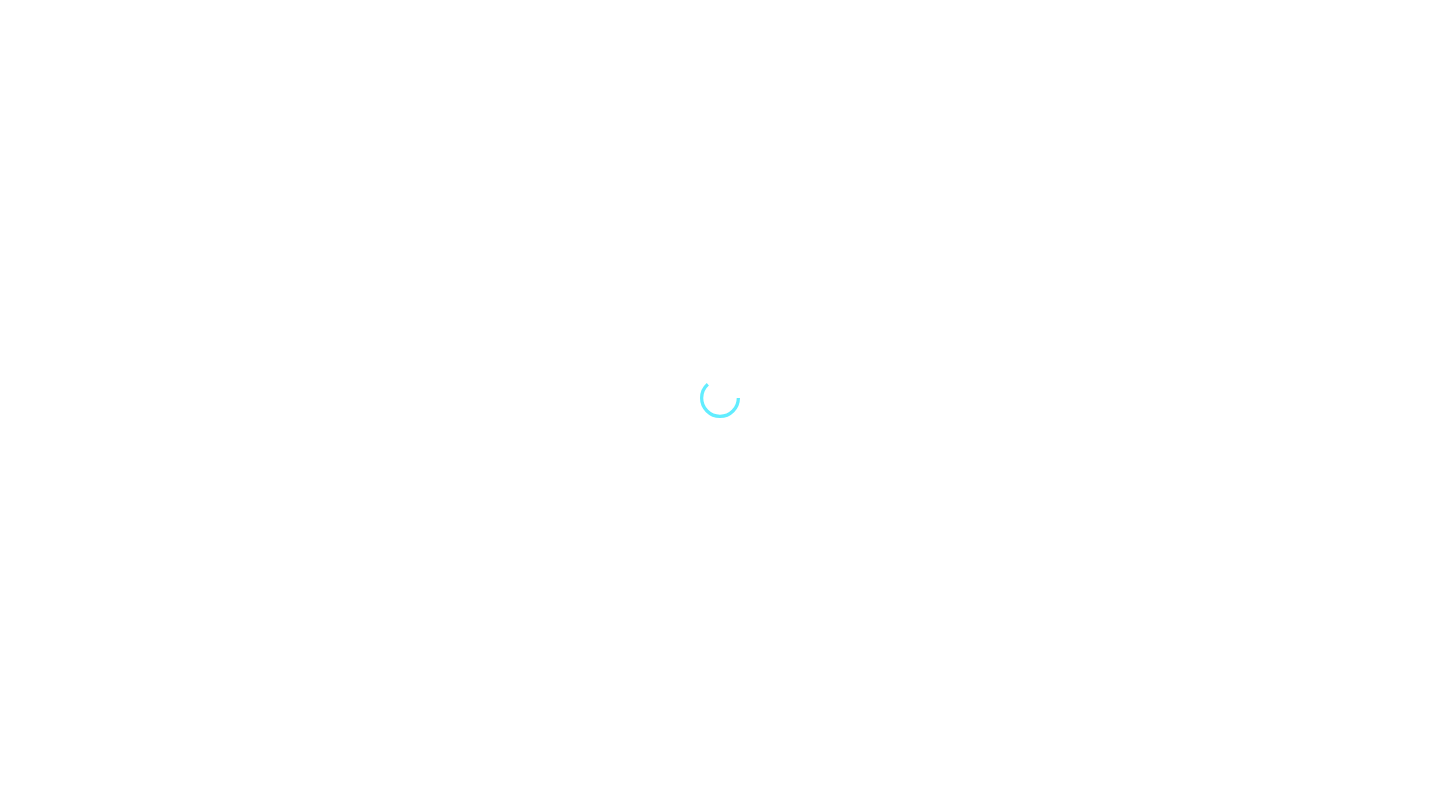 scroll, scrollTop: 0, scrollLeft: 0, axis: both 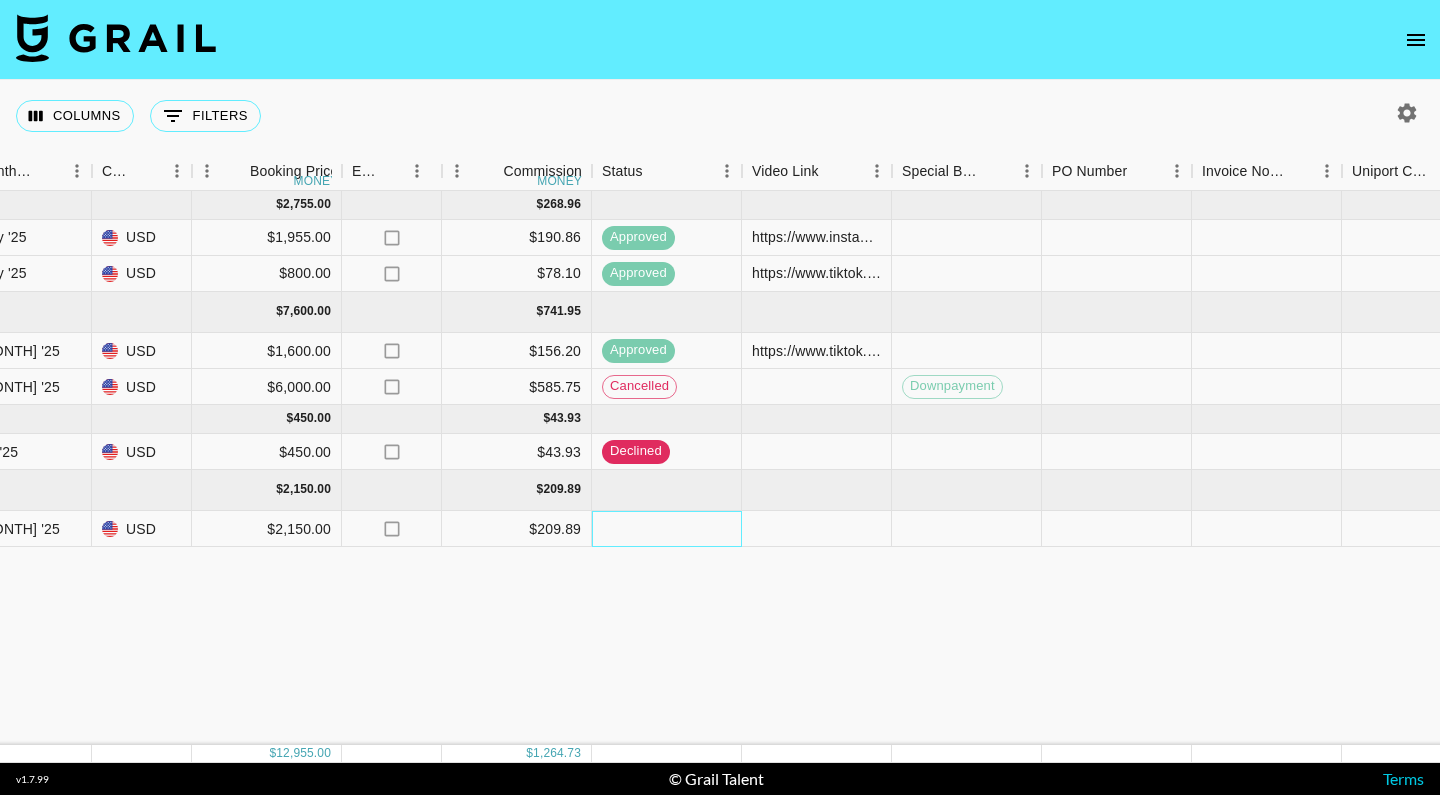 click at bounding box center (667, 529) 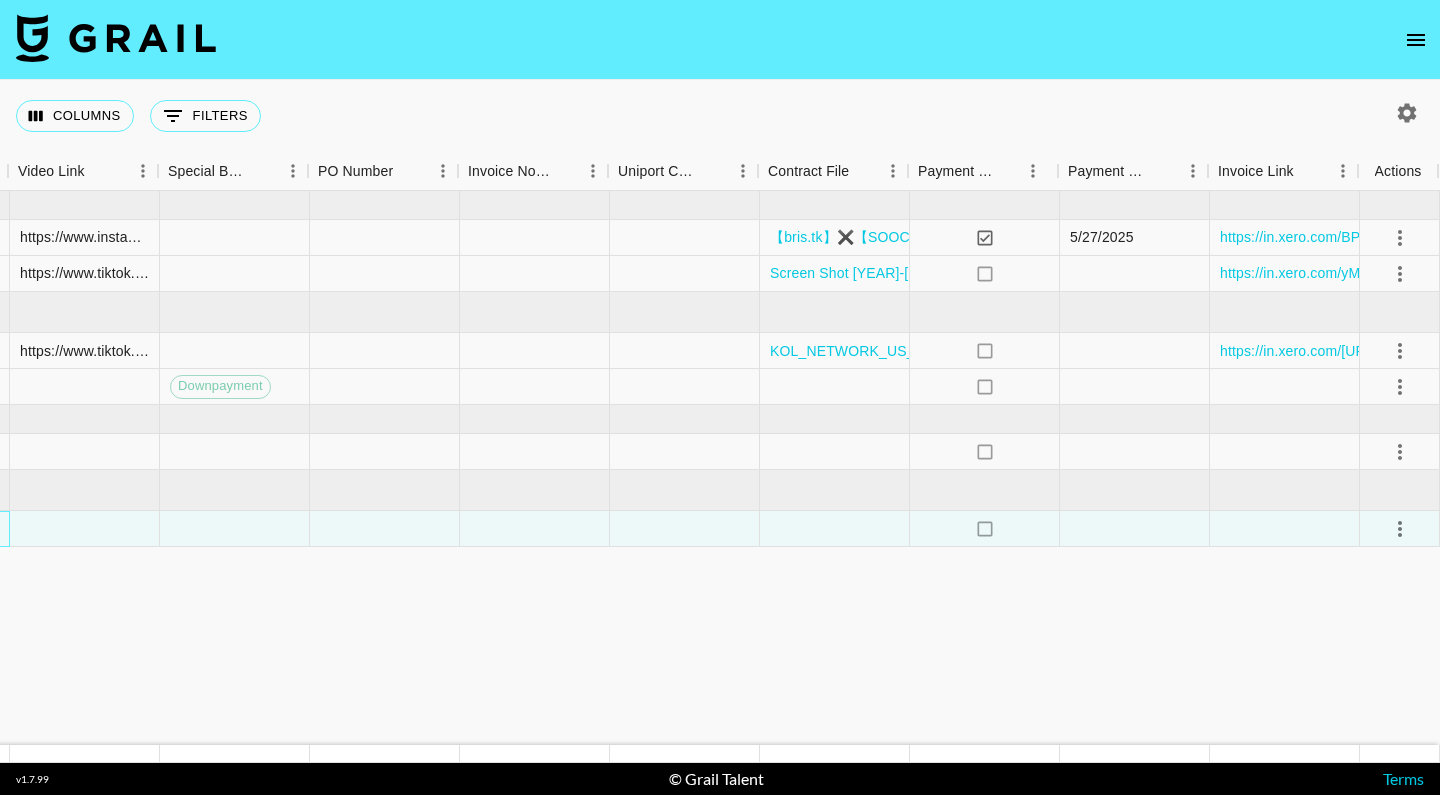 scroll, scrollTop: 0, scrollLeft: 1855, axis: horizontal 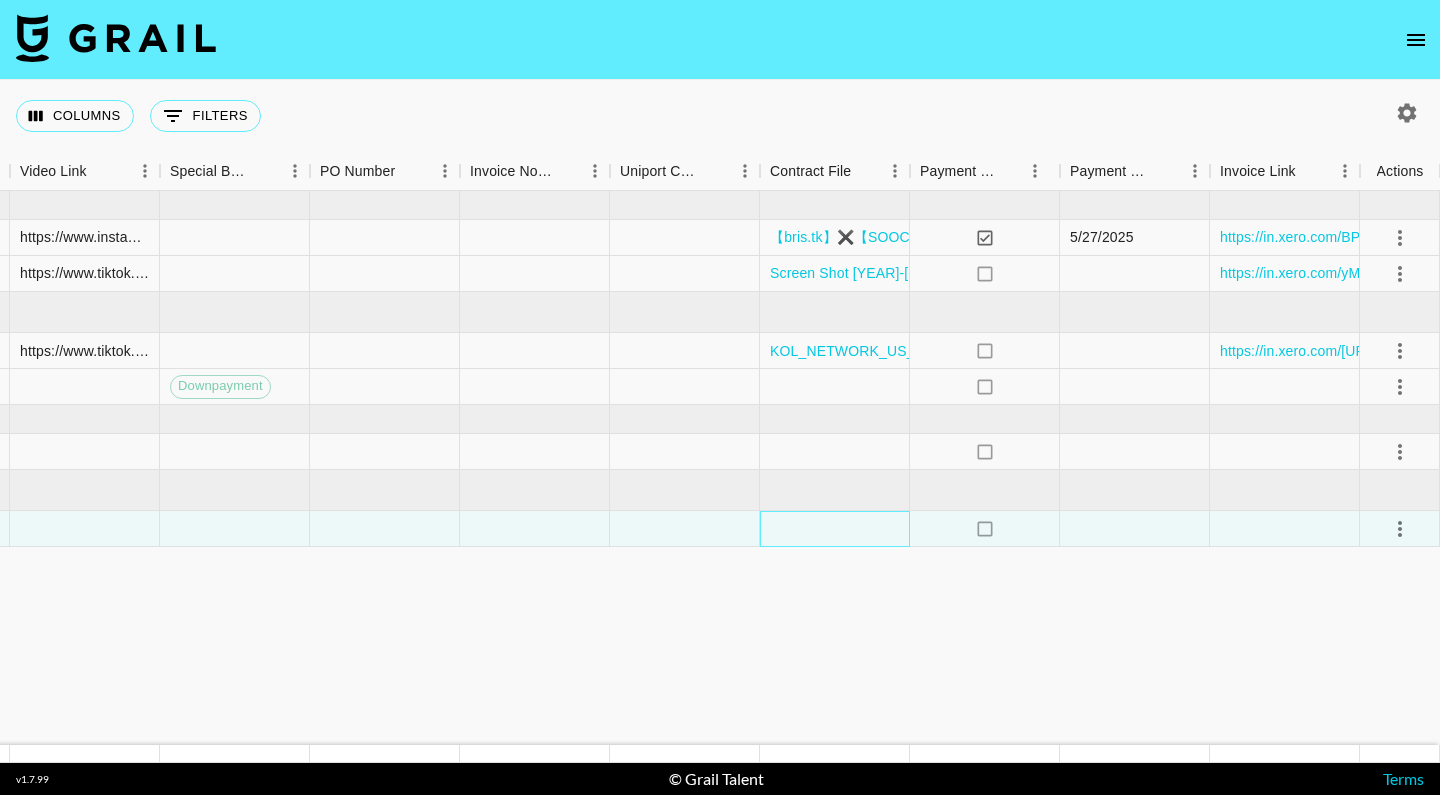 click at bounding box center [835, 529] 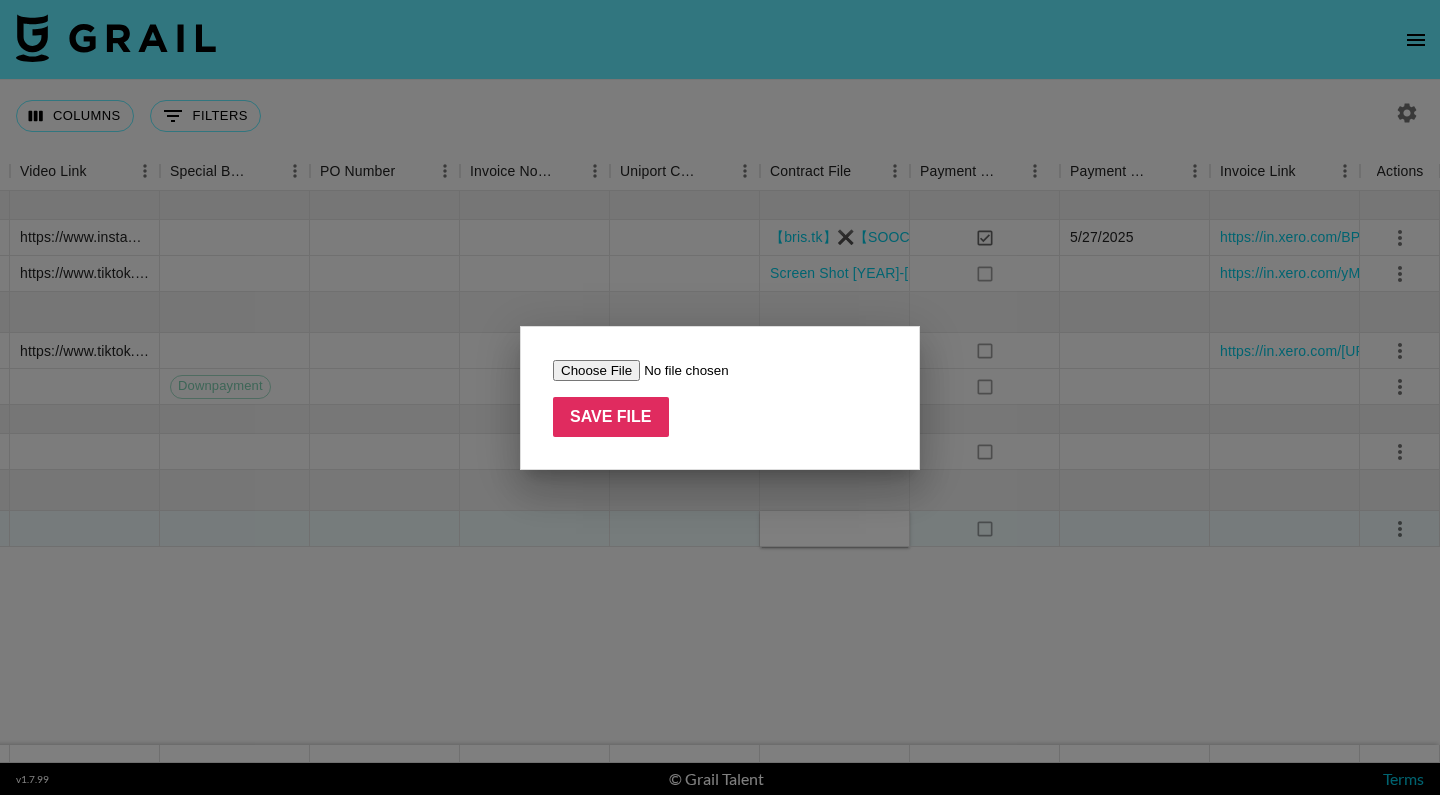 click at bounding box center [679, 370] 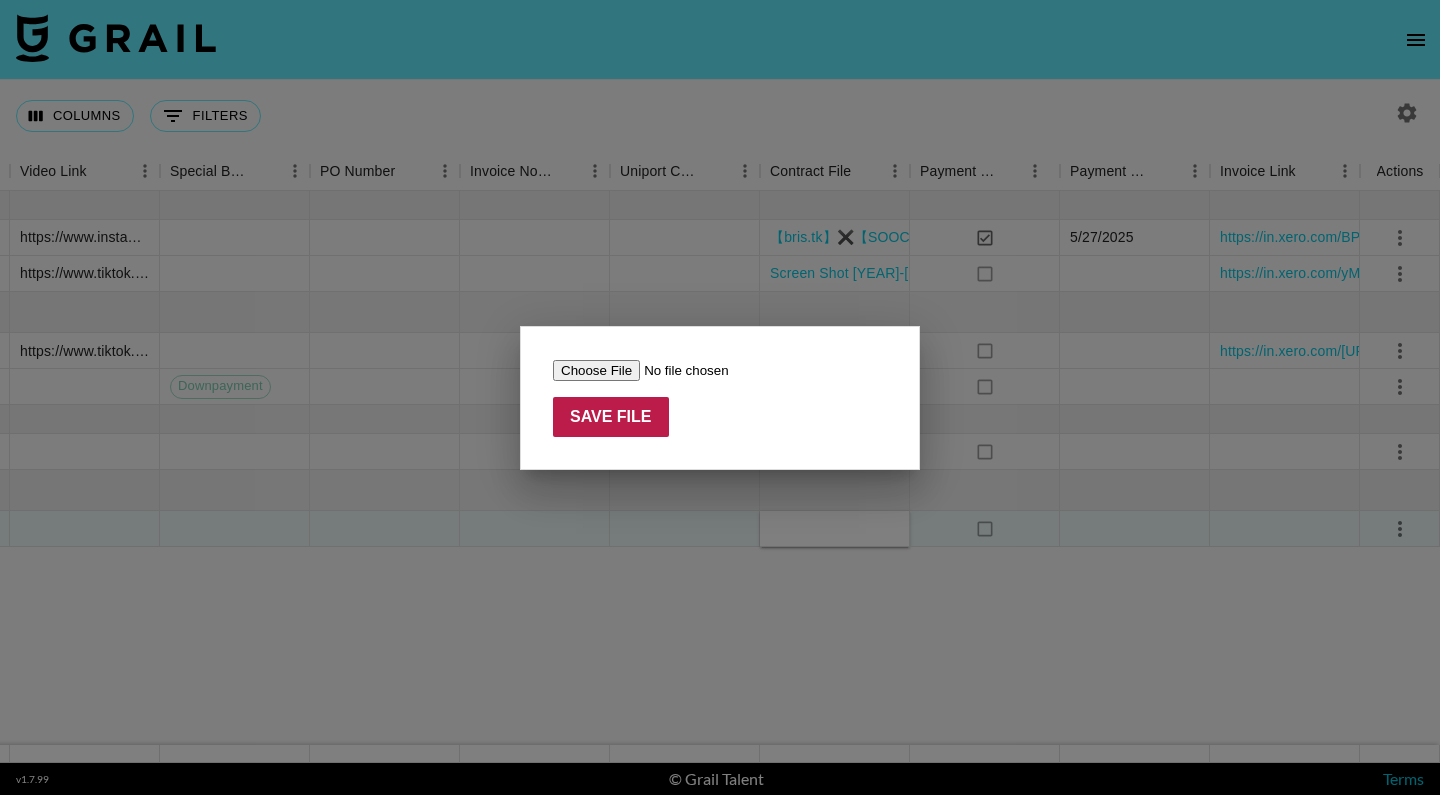 click on "Save File" at bounding box center [611, 417] 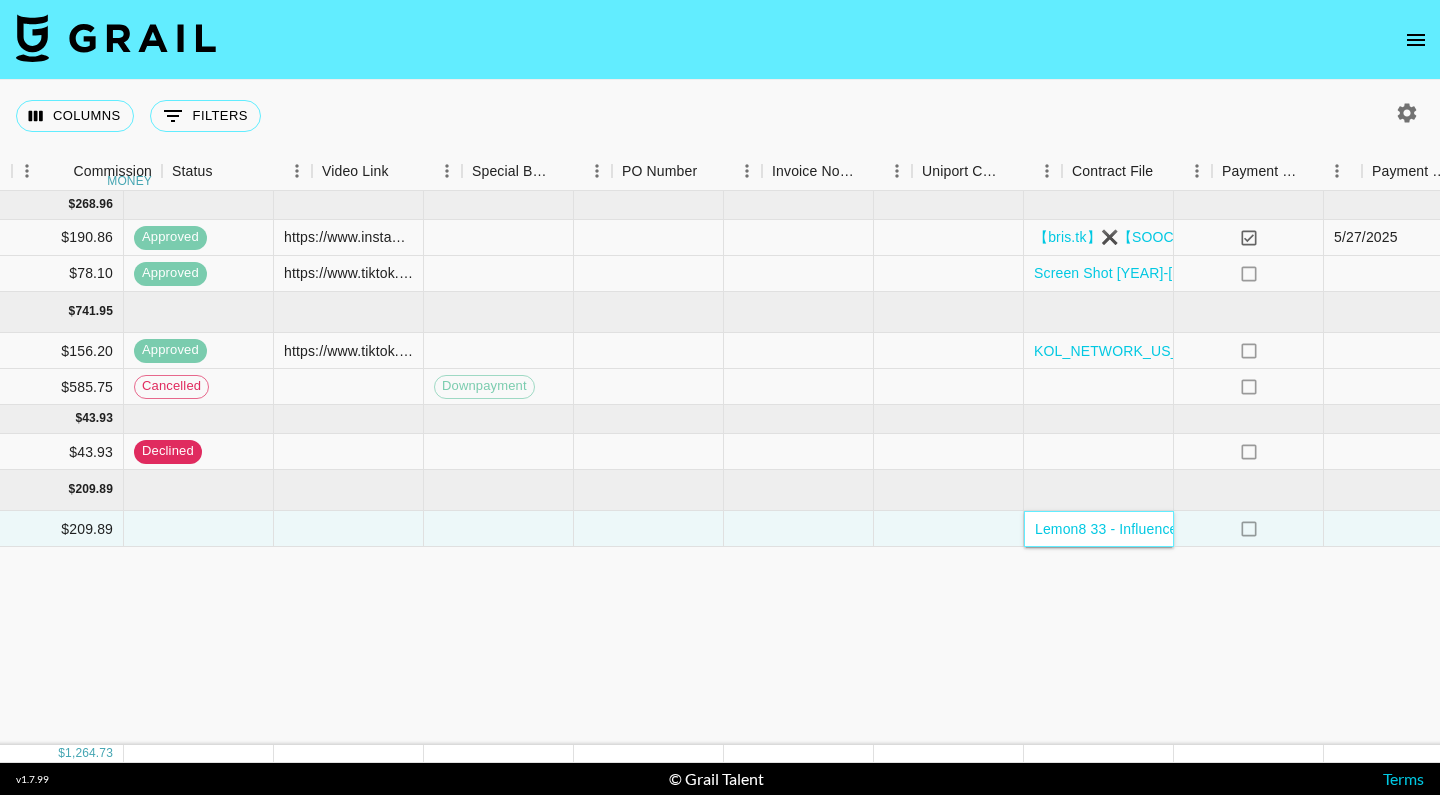 scroll, scrollTop: 0, scrollLeft: 1547, axis: horizontal 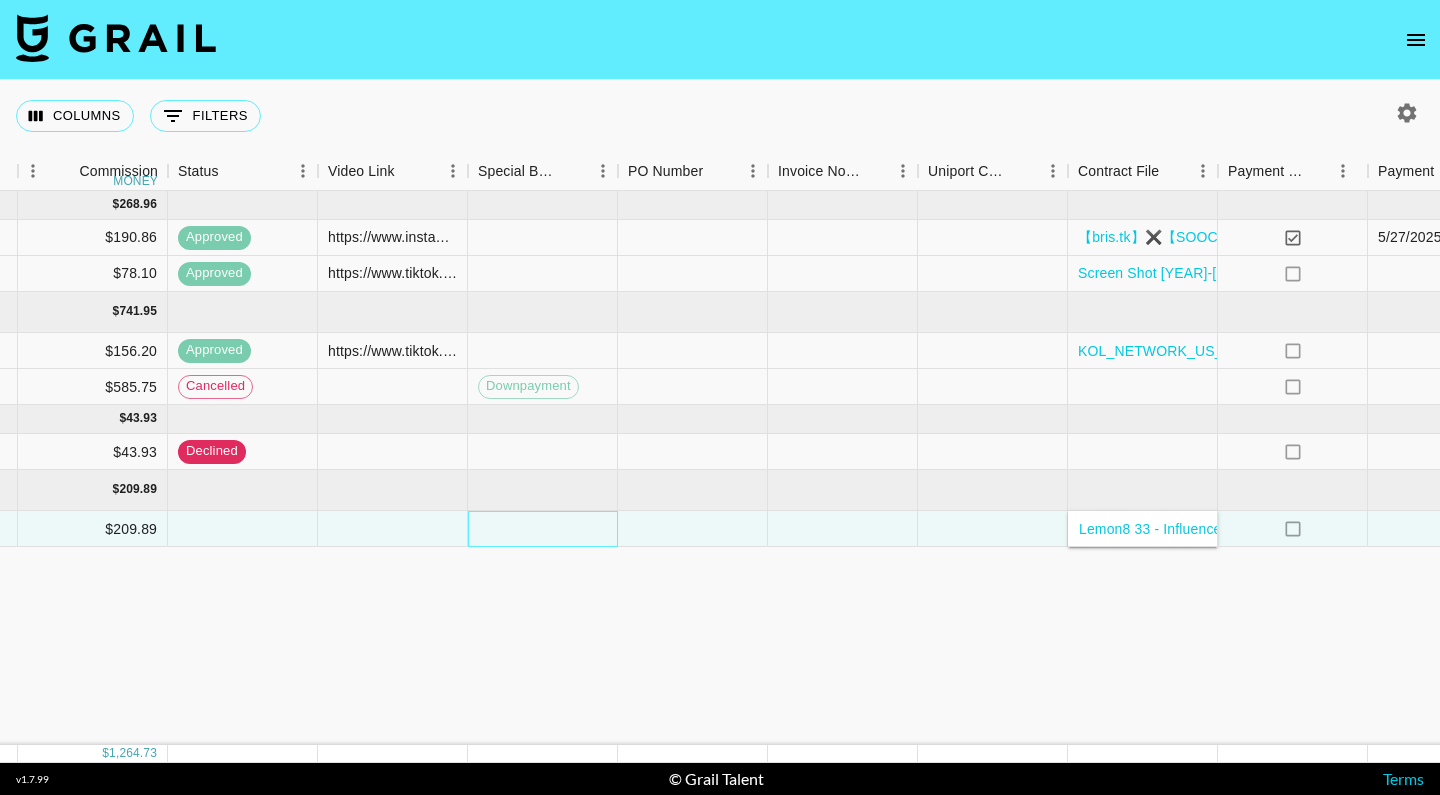 click at bounding box center (543, 529) 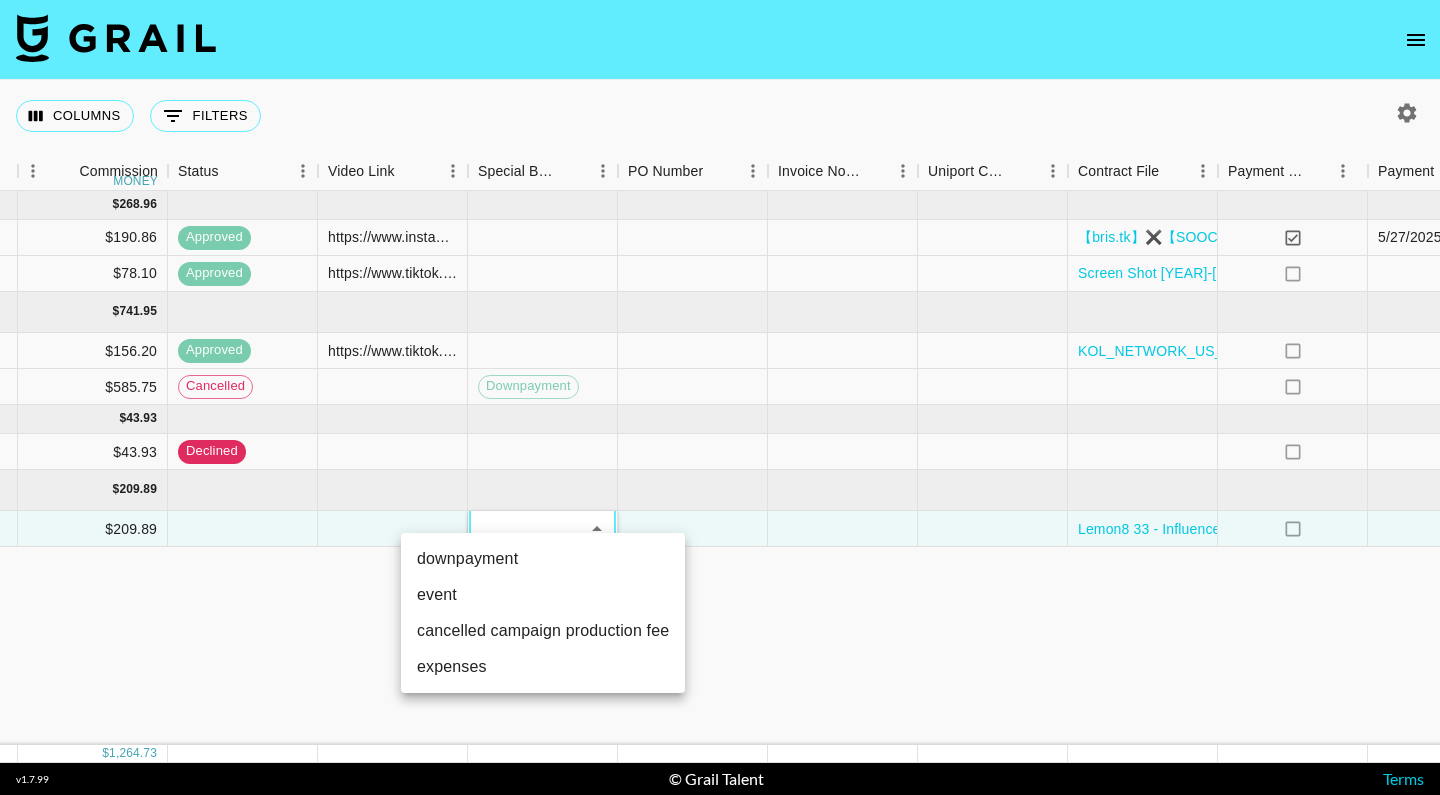click on "downpayment" at bounding box center [543, 559] 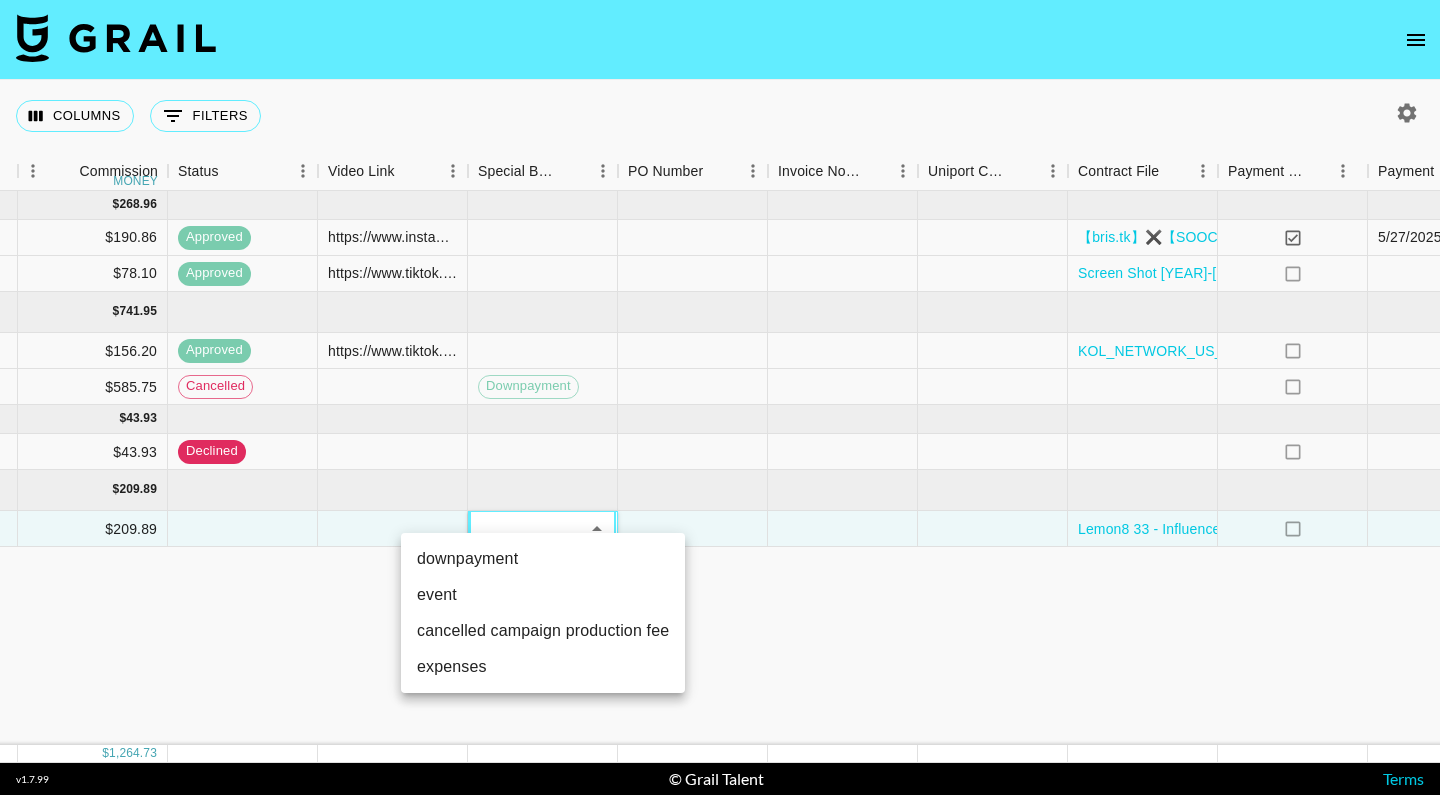 type on "downpayment" 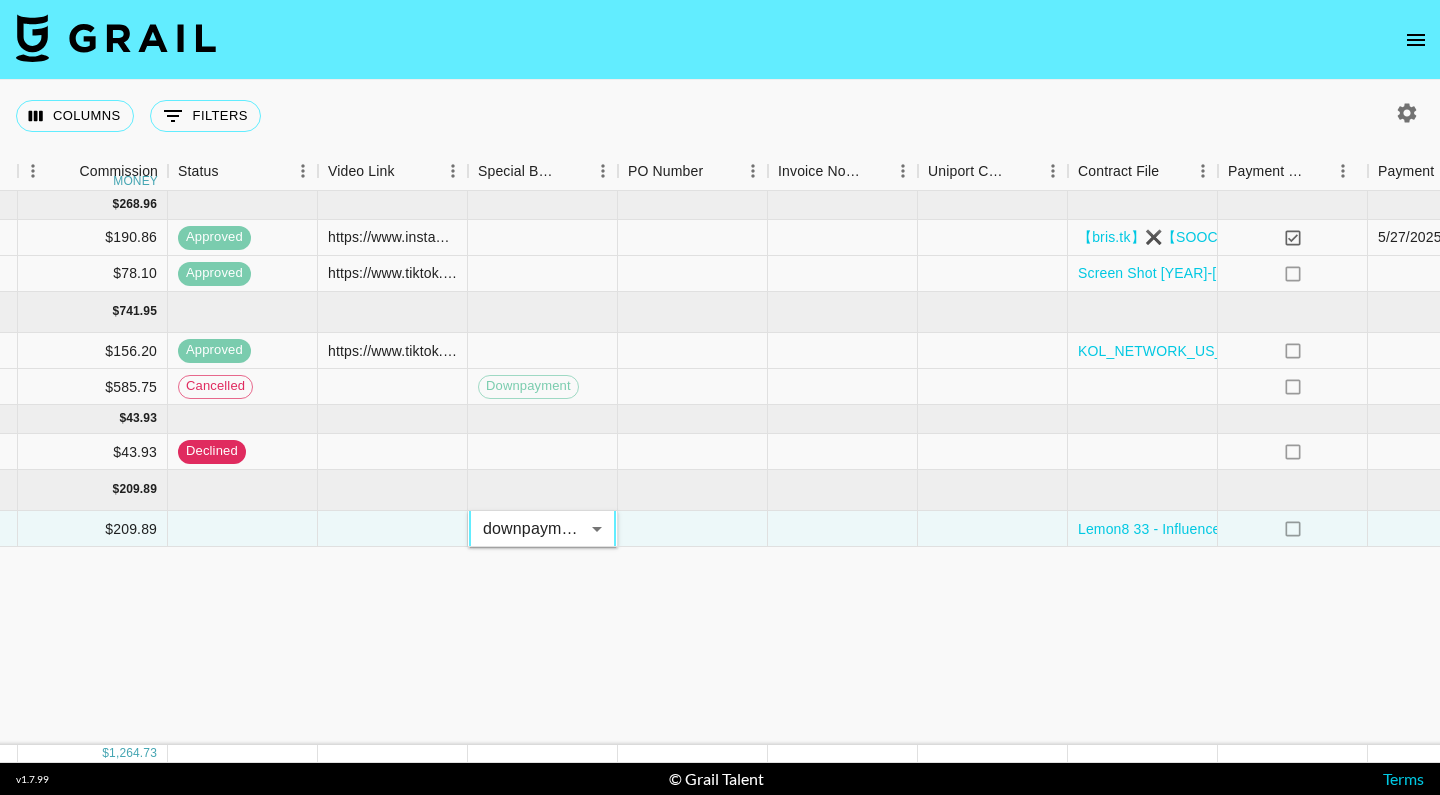 click on "May '25 ( 2 ) $ 2,755.00 $ 268.96 recD0PLyLFWZ3BiTn brisortiztt Sparkone Creative Limited 5/15/2025 May '25 USD $1,955.00 no $190.86 approved https://www.instagram.com/reel/DJc598SynQF/?igsh=NTc4MTIwNjQ2YQ== 【bris.tk】✖️【SOOCAS】-25326 Contract.pdf yes 5/27/2025 https://in.xero.com/BPMaSyNAK8xhJ6uw0suTOSs79oC6rvC7fzFgnSLI recw2hjrocb7RfMjg brisortiztt Screenshot media 5/8/2025 May '25 USD $800.00 no $78.10 approved https://www.tiktok.com/@bris.tk/video/7502613586196335902 Screen Shot 2025-05-12 at 4.07.41 PM.png no https://in.xero.com/yMDxen9VpDTTzhAnIb1vl24wfyeM04NNwy9dcaUN Jun '25 ( 2 ) $ 7,600.00 $ 741.95 782H1zRFwrELPSpPouxB recLvRJiwnzDv4z5R brisortiztt Temu 6/9/2025 Jun '25 USD $1,600.00 no $156.20 approved https://www.tiktok.com/@bris.tk/video/7511800587407592734 KOL_NETWORK_US_MX_CA_Mas 202420240319_signed (2).pdf no https://in.xero.com/dK3CVEiNkIq5QJOD7TDDNMcFKpEw5U6bNCrSMYPj HglSasXiJIIGGVxQKAU2 recUCz7FR5uNrg0vl ayymay 6/26/2025 Jun '25 USD" at bounding box center [100, 468] 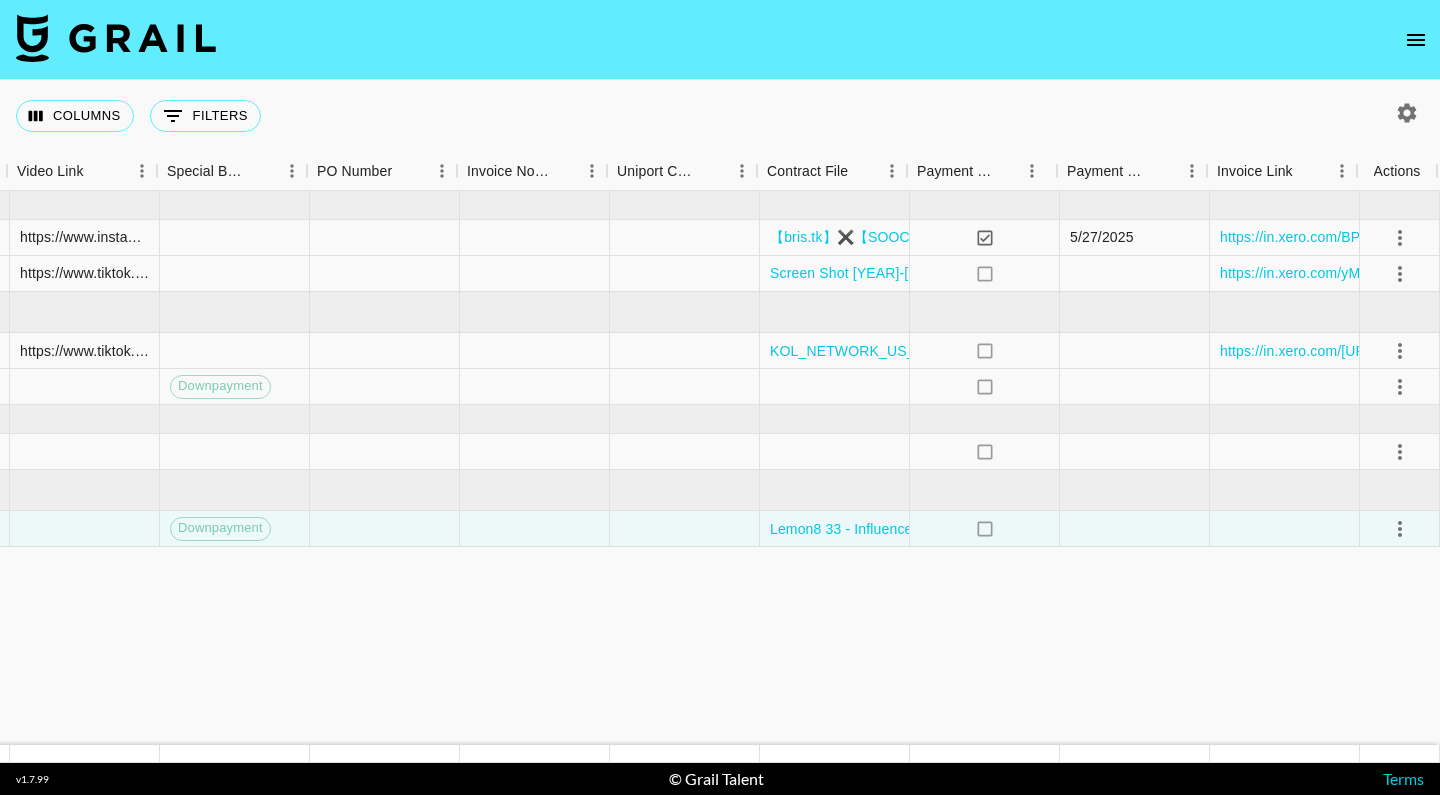 scroll, scrollTop: 0, scrollLeft: 1855, axis: horizontal 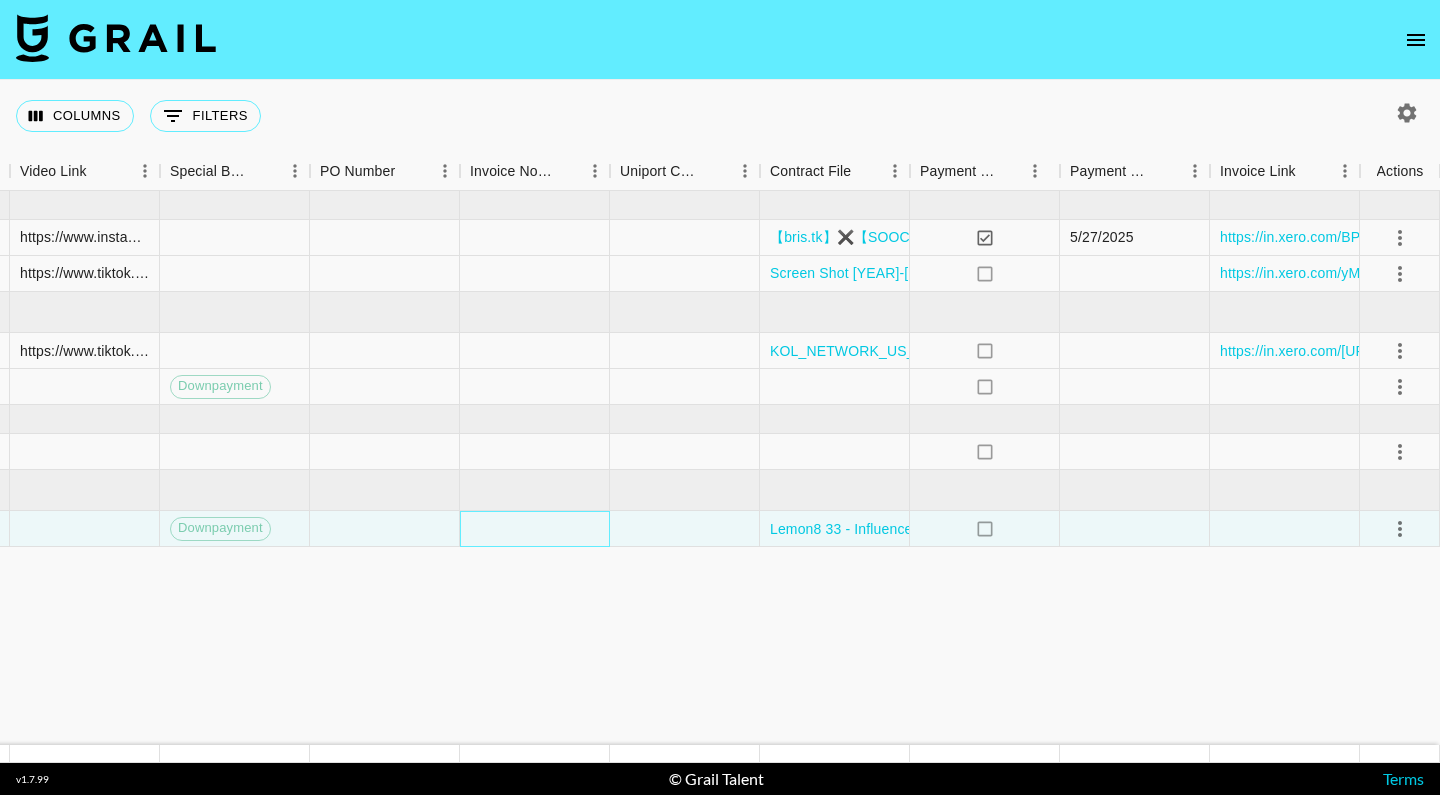 click at bounding box center [535, 529] 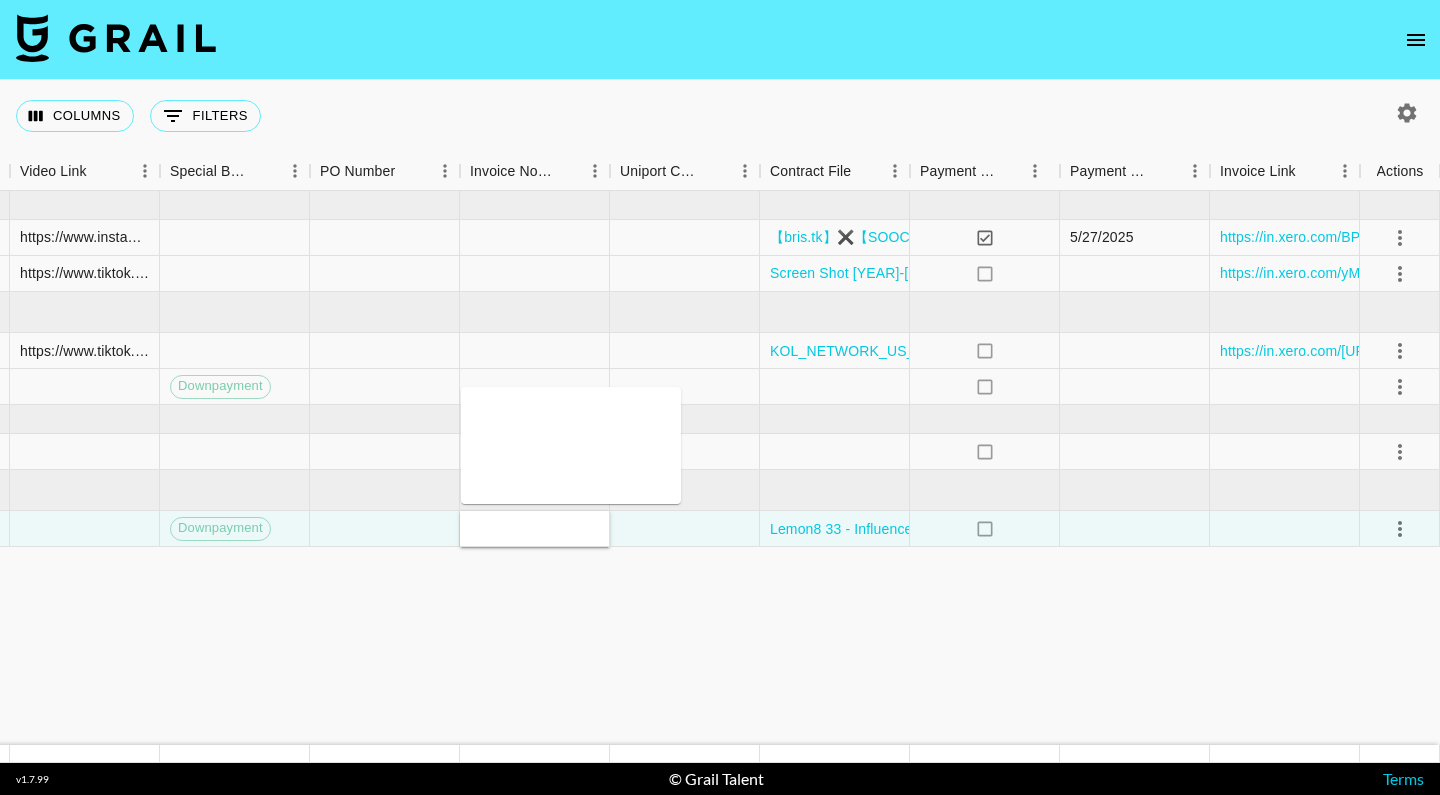 click on "May '25 ( 2 ) $ 2,755.00 $ 268.96 recD0PLyLFWZ3BiTn brisortiztt Sparkone Creative Limited 5/15/2025 May '25 USD $1,955.00 no $190.86 approved https://www.instagram.com/reel/DJc598SynQF/?igsh=NTc4MTIwNjQ2YQ== 【bris.tk】✖️【SOOCAS】-25326 Contract.pdf yes 5/27/2025 https://in.xero.com/BPMaSyNAK8xhJ6uw0suTOSs79oC6rvC7fzFgnSLI recw2hjrocb7RfMjg brisortiztt Screenshot media 5/8/2025 May '25 USD $800.00 no $78.10 approved https://www.tiktok.com/@bris.tk/video/7502613586196335902 Screen Shot 2025-05-12 at 4.07.41 PM.png no https://in.xero.com/yMDxen9VpDTTzhAnIb1vl24wfyeM04NNwy9dcaUN Jun '25 ( 2 ) $ 7,600.00 $ 741.95 782H1zRFwrELPSpPouxB recLvRJiwnzDv4z5R brisortiztt Temu 6/9/2025 Jun '25 USD $1,600.00 no $156.20 approved https://www.tiktok.com/@bris.tk/video/7511800587407592734 KOL_NETWORK_US_MX_CA_Mas 202420240319_signed (2).pdf no https://in.xero.com/dK3CVEiNkIq5QJOD7TDDNMcFKpEw5U6bNCrSMYPj HglSasXiJIIGGVxQKAU2 recUCz7FR5uNrg0vl ayymay 6/26/2025 Jun '25 USD" at bounding box center [-208, 468] 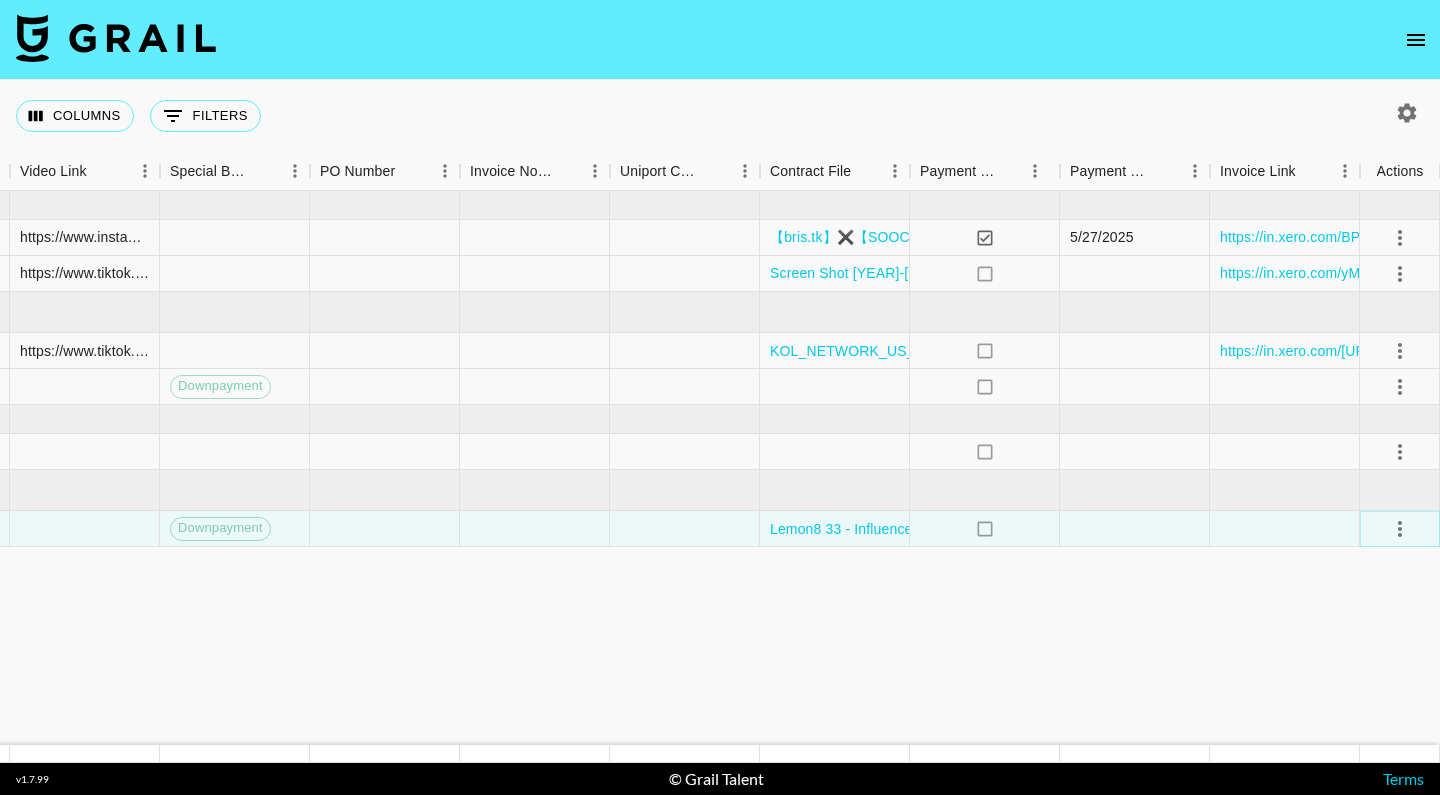 click at bounding box center (1400, 529) 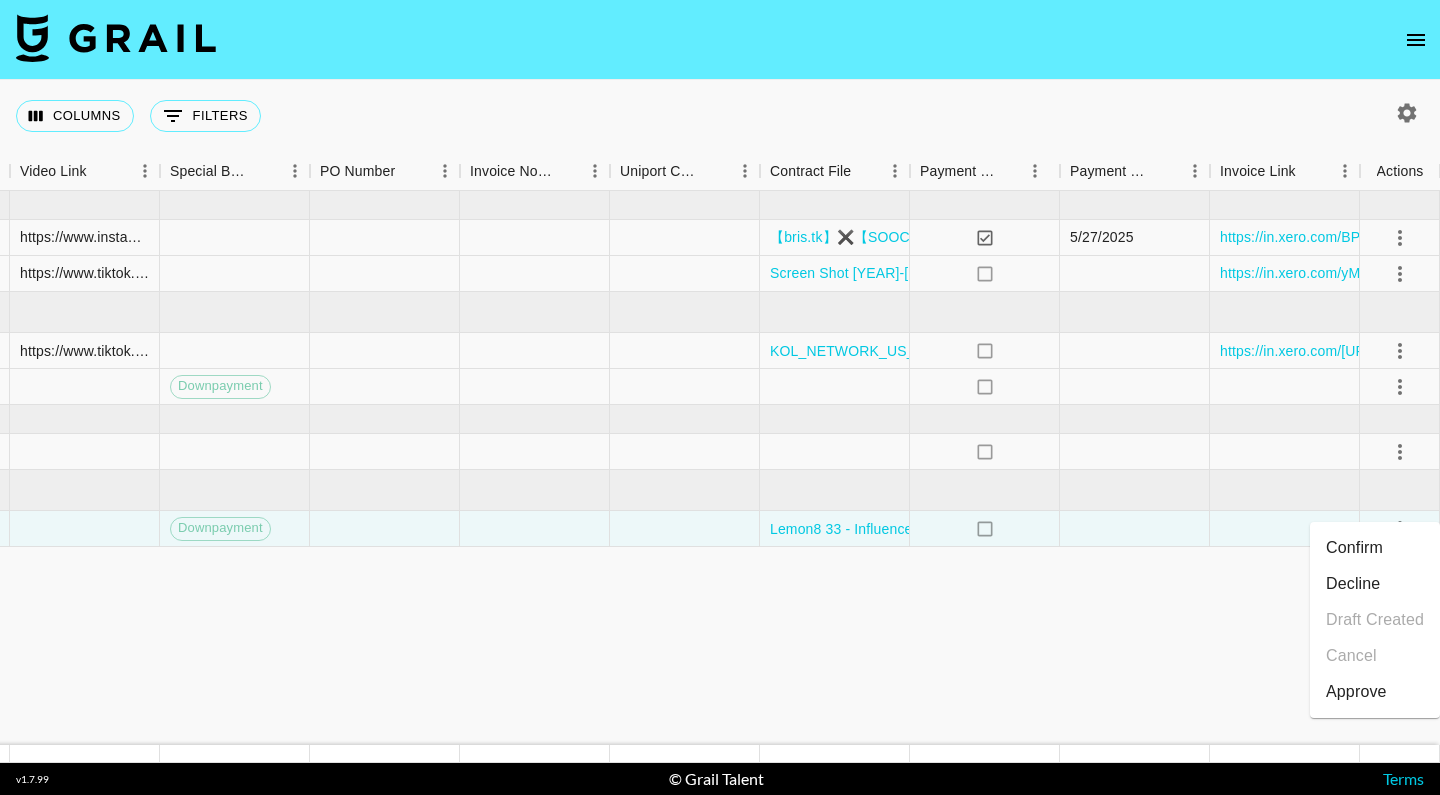 click on "Confirm" at bounding box center [1375, 548] 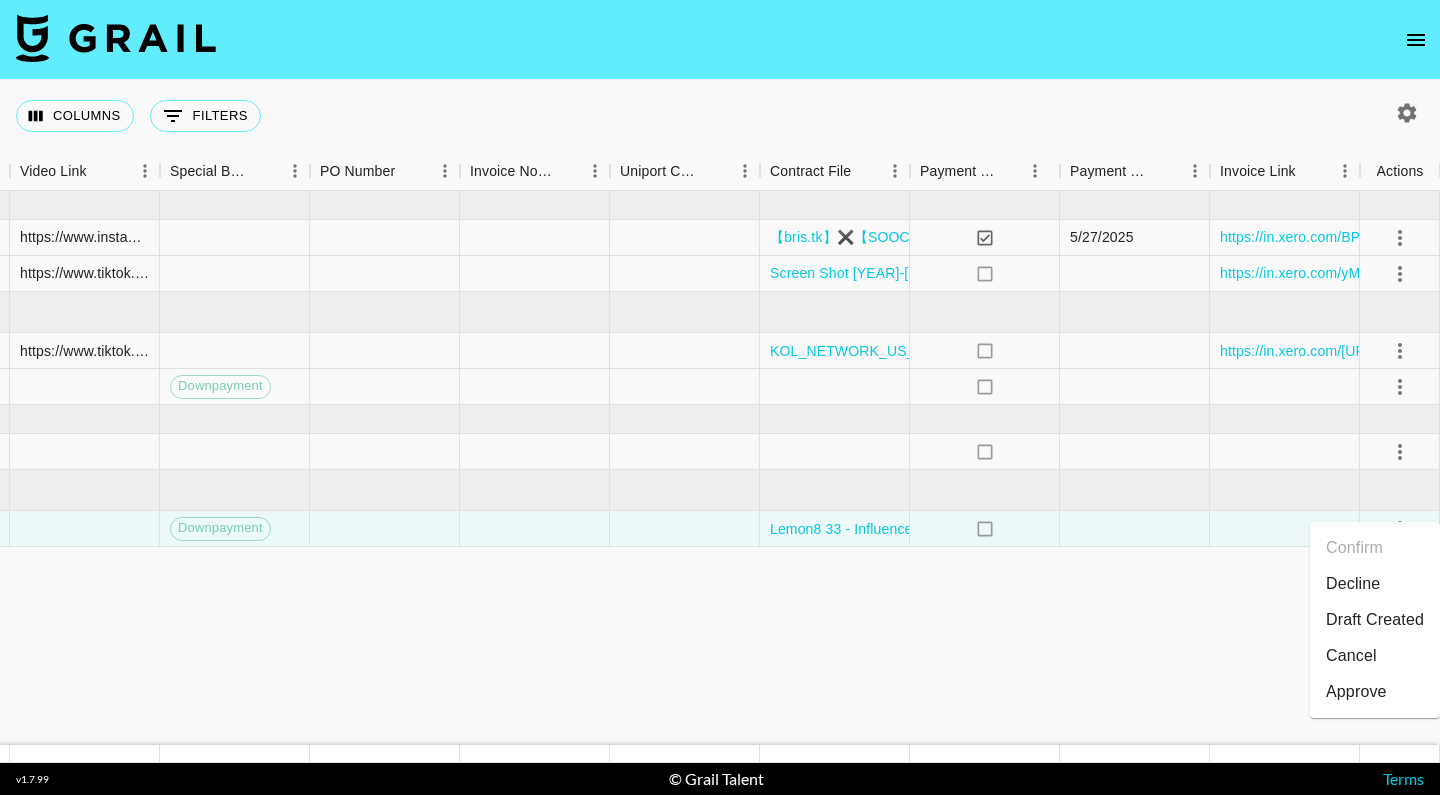 click on "Draft Created" at bounding box center (1375, 620) 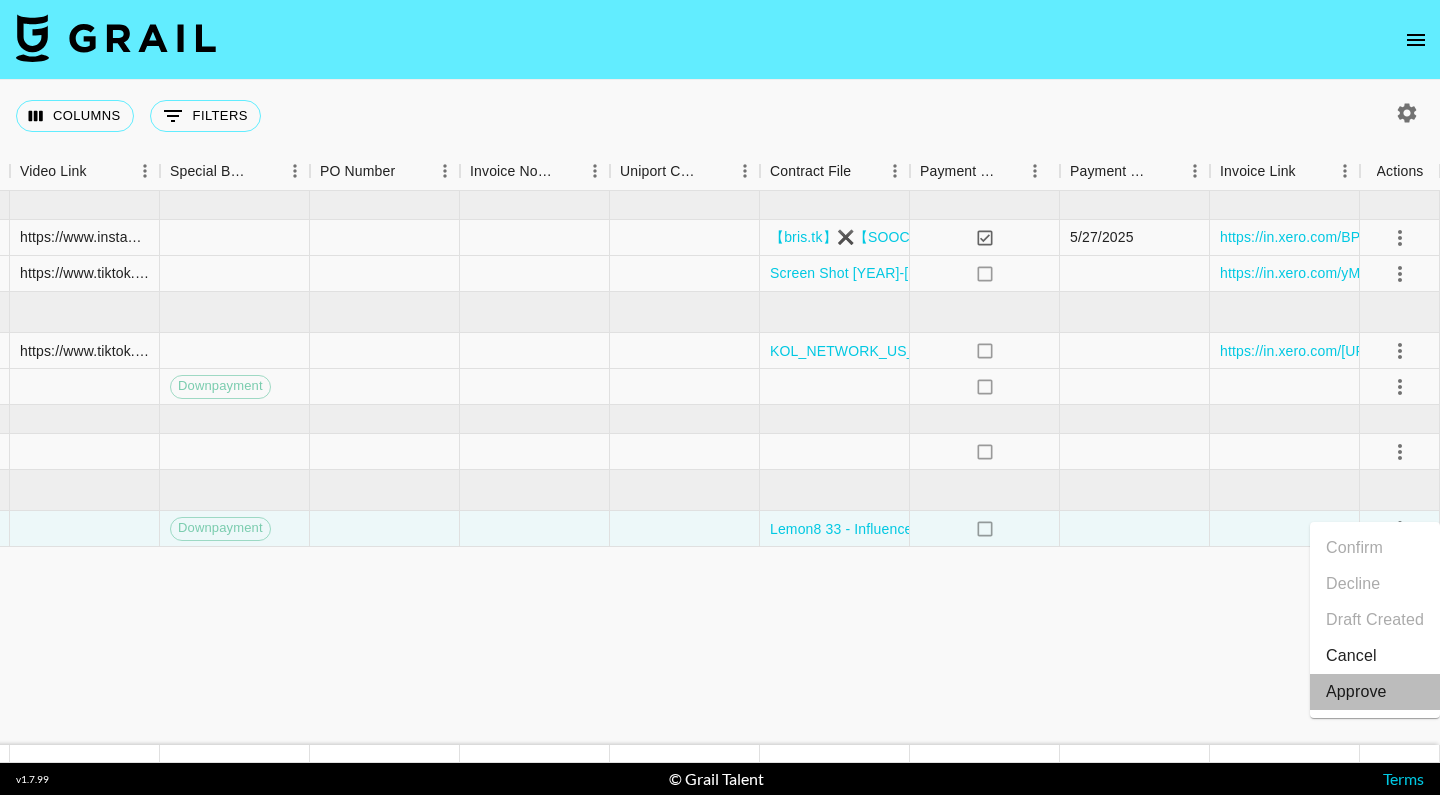 click on "Approve" at bounding box center [1375, 692] 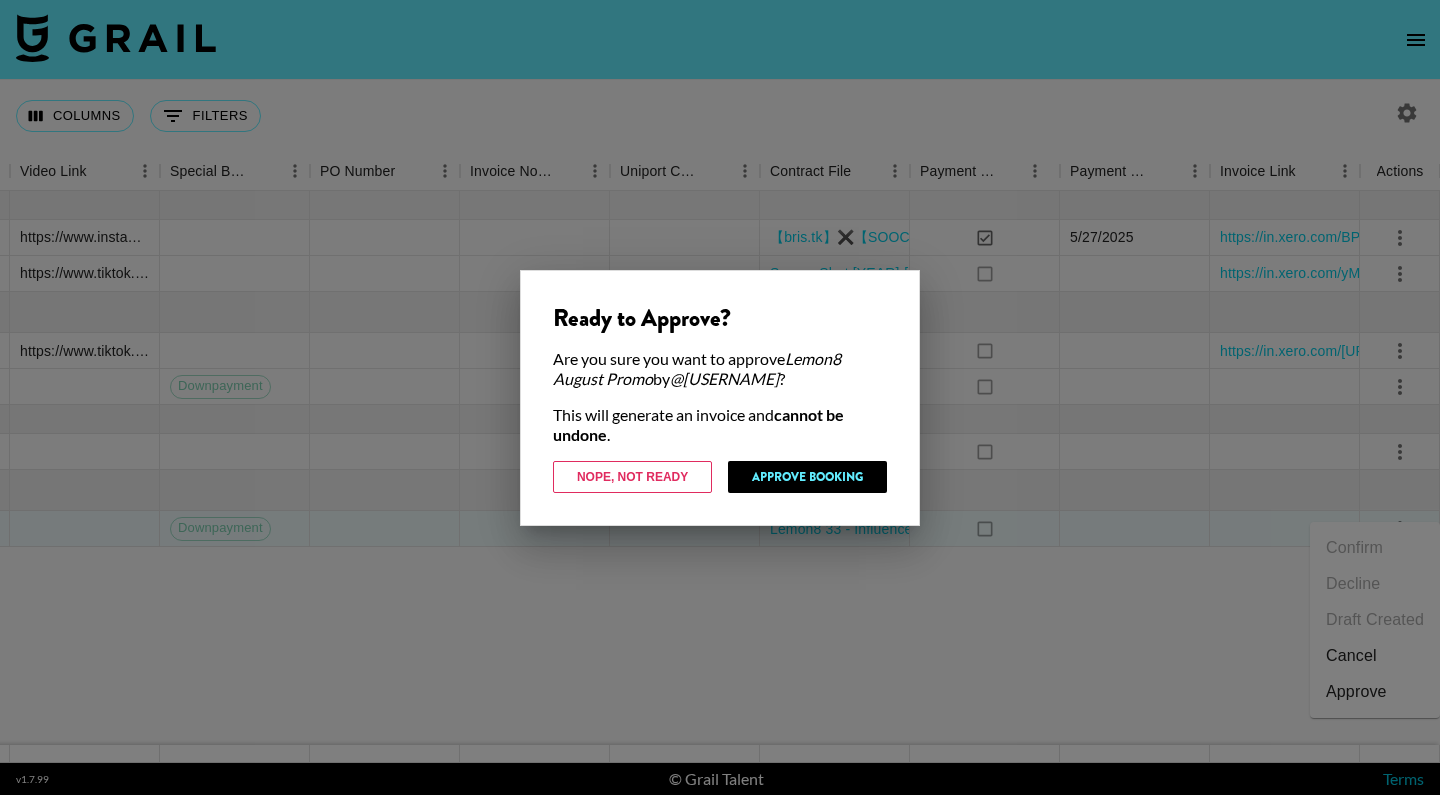 click at bounding box center [720, 397] 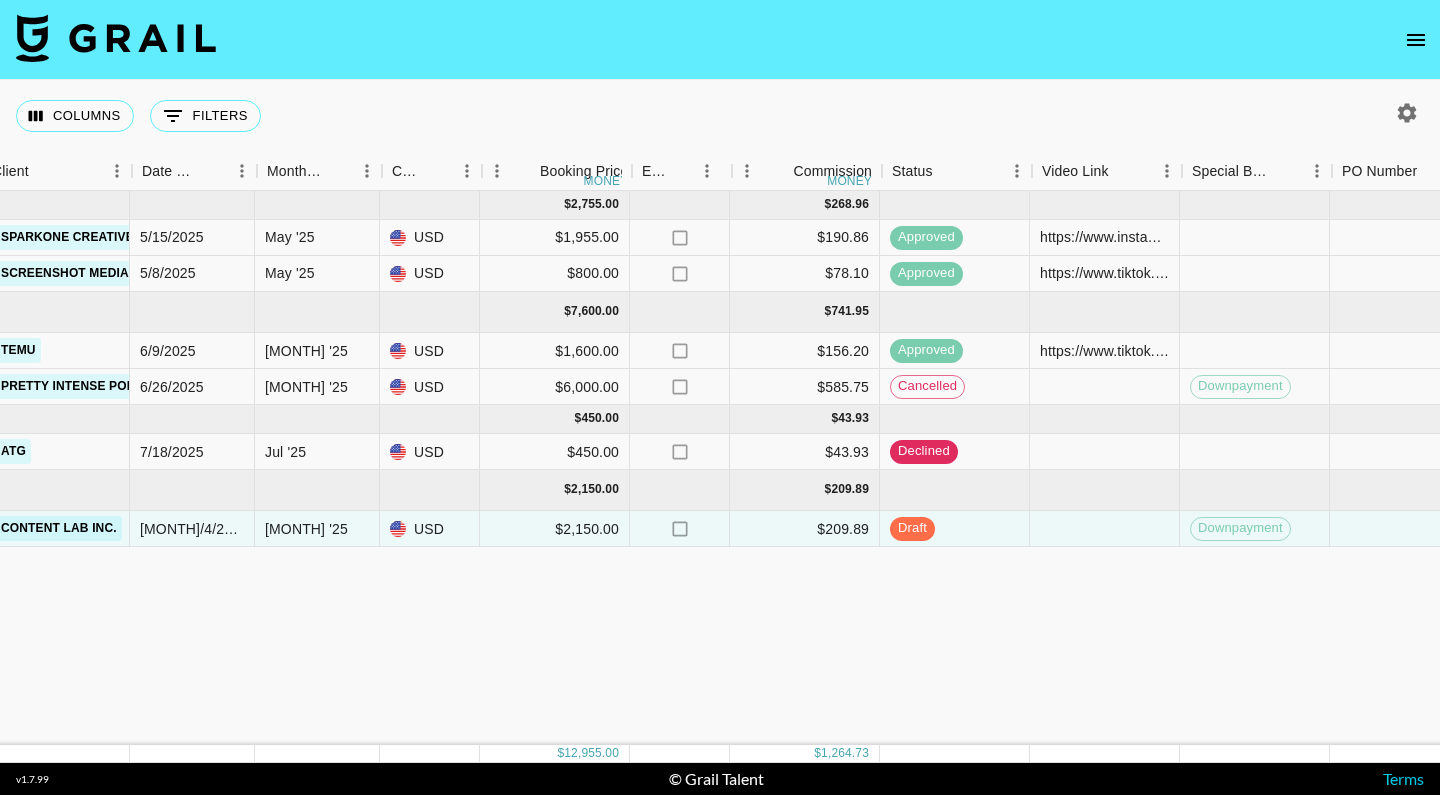 scroll, scrollTop: 0, scrollLeft: 832, axis: horizontal 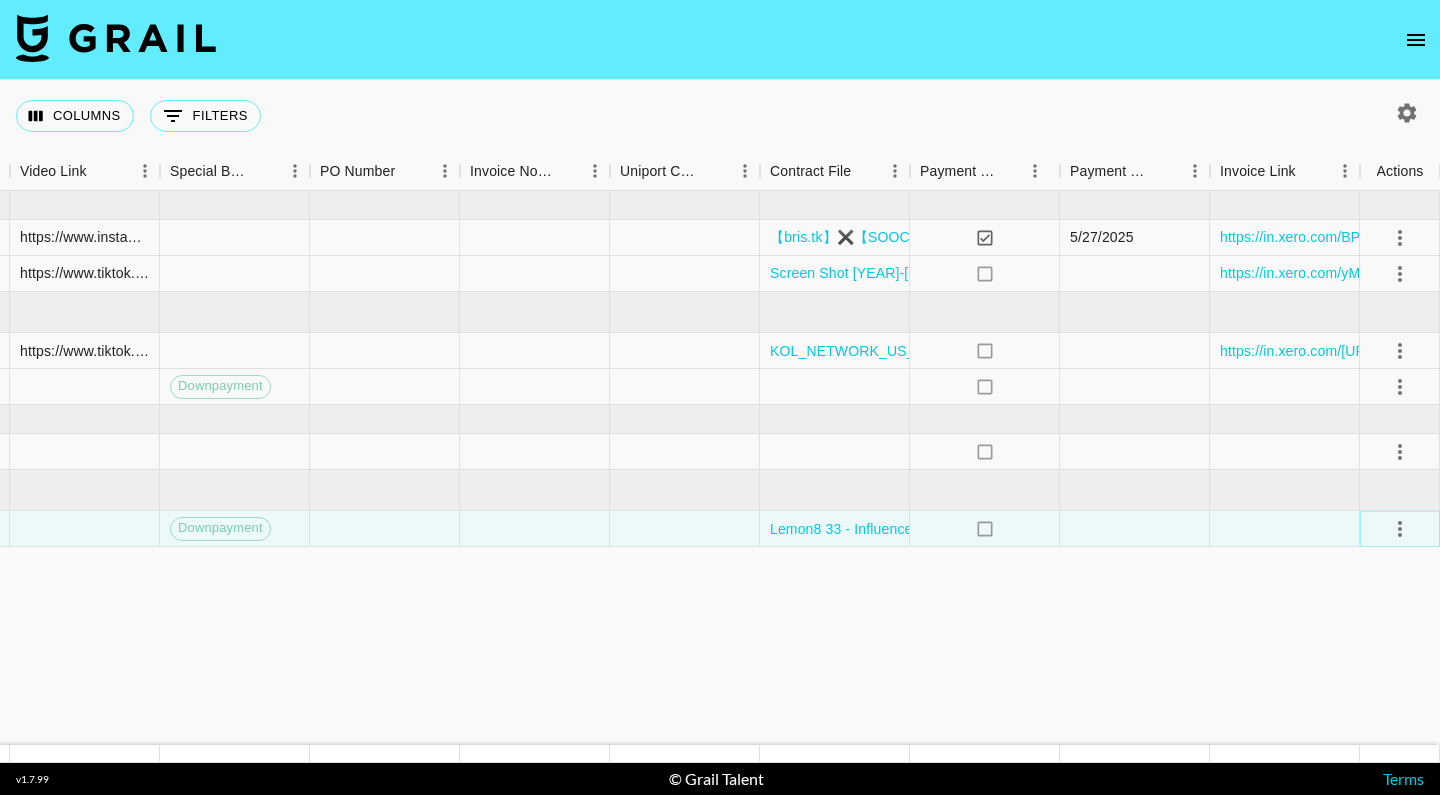 click 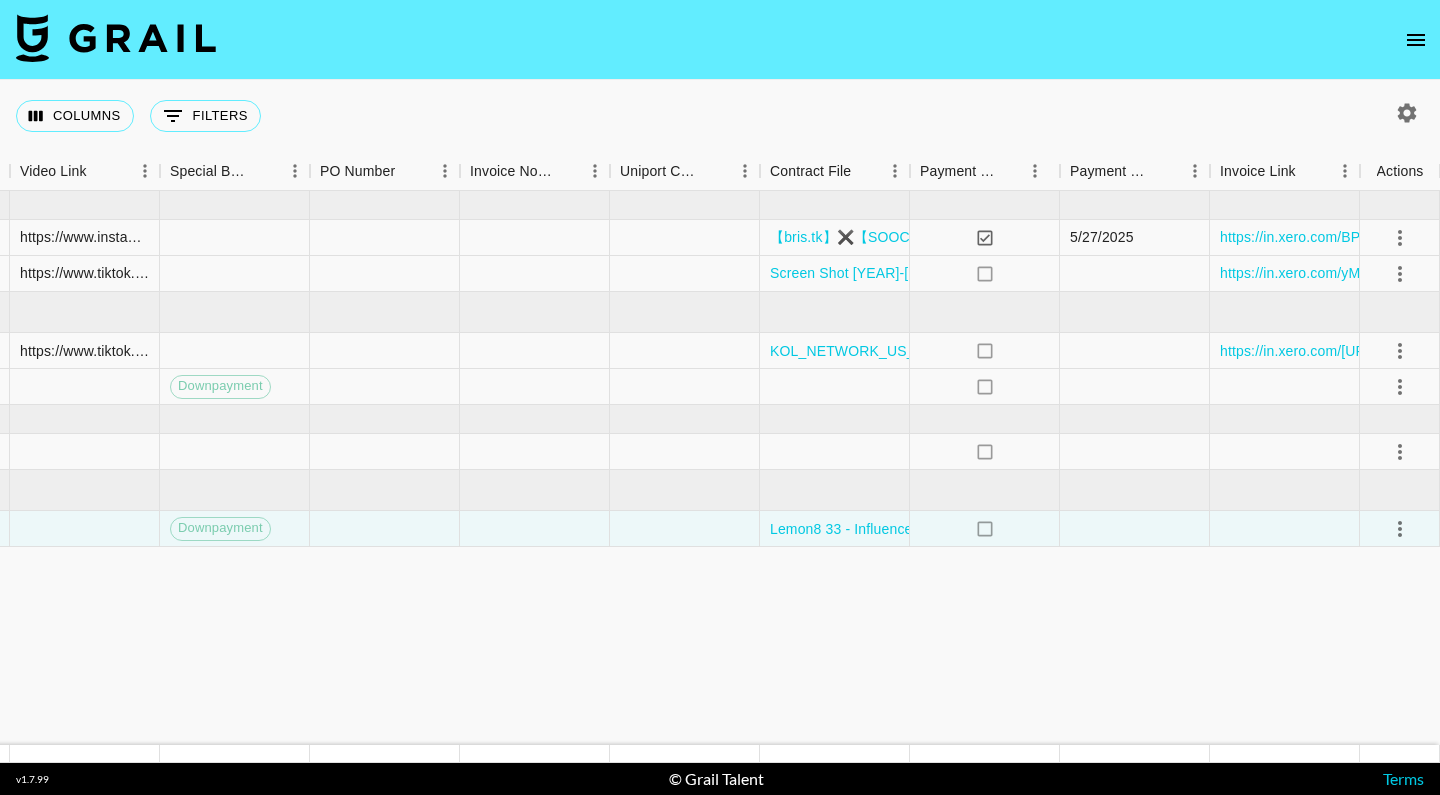 scroll, scrollTop: 0, scrollLeft: 1855, axis: horizontal 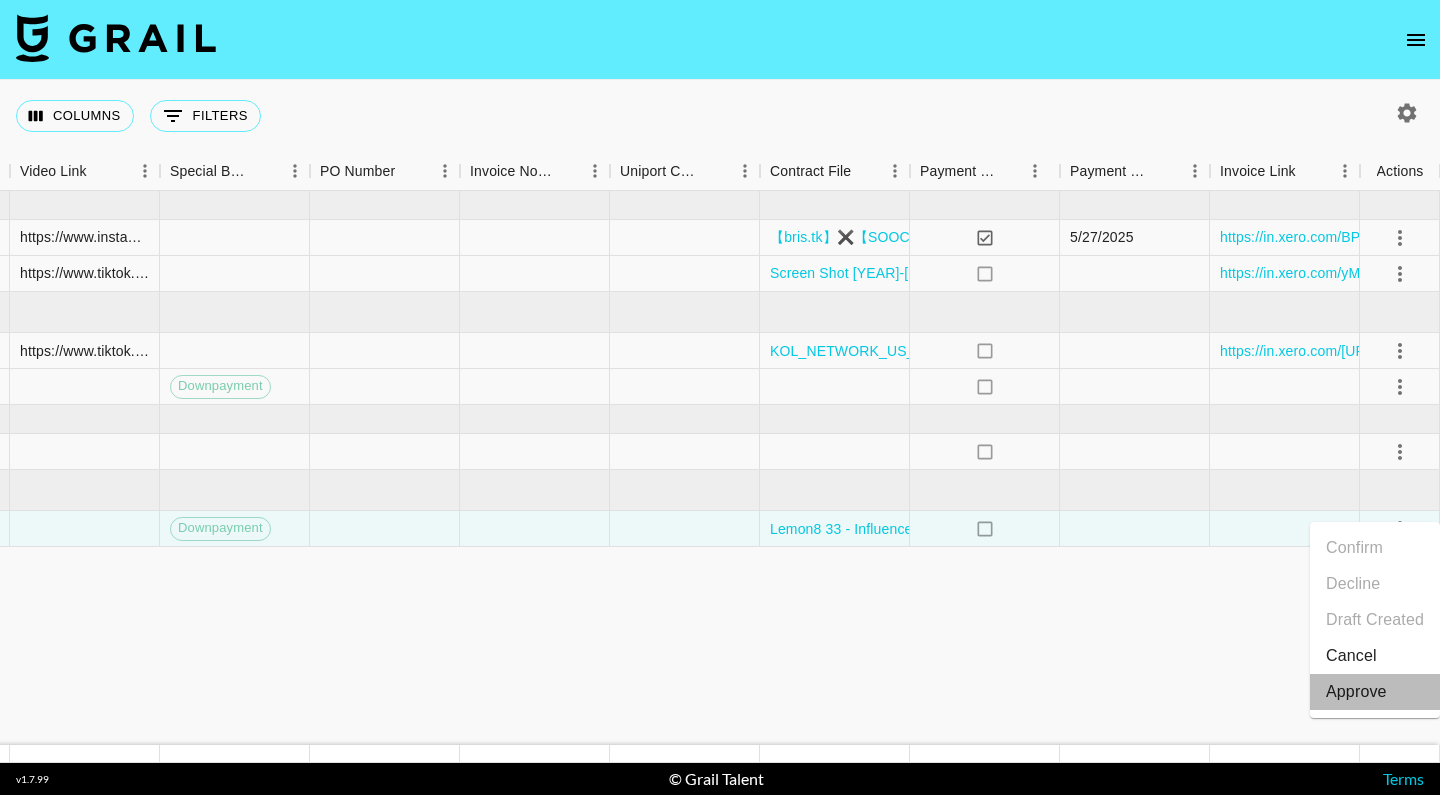 click on "Approve" at bounding box center (1356, 692) 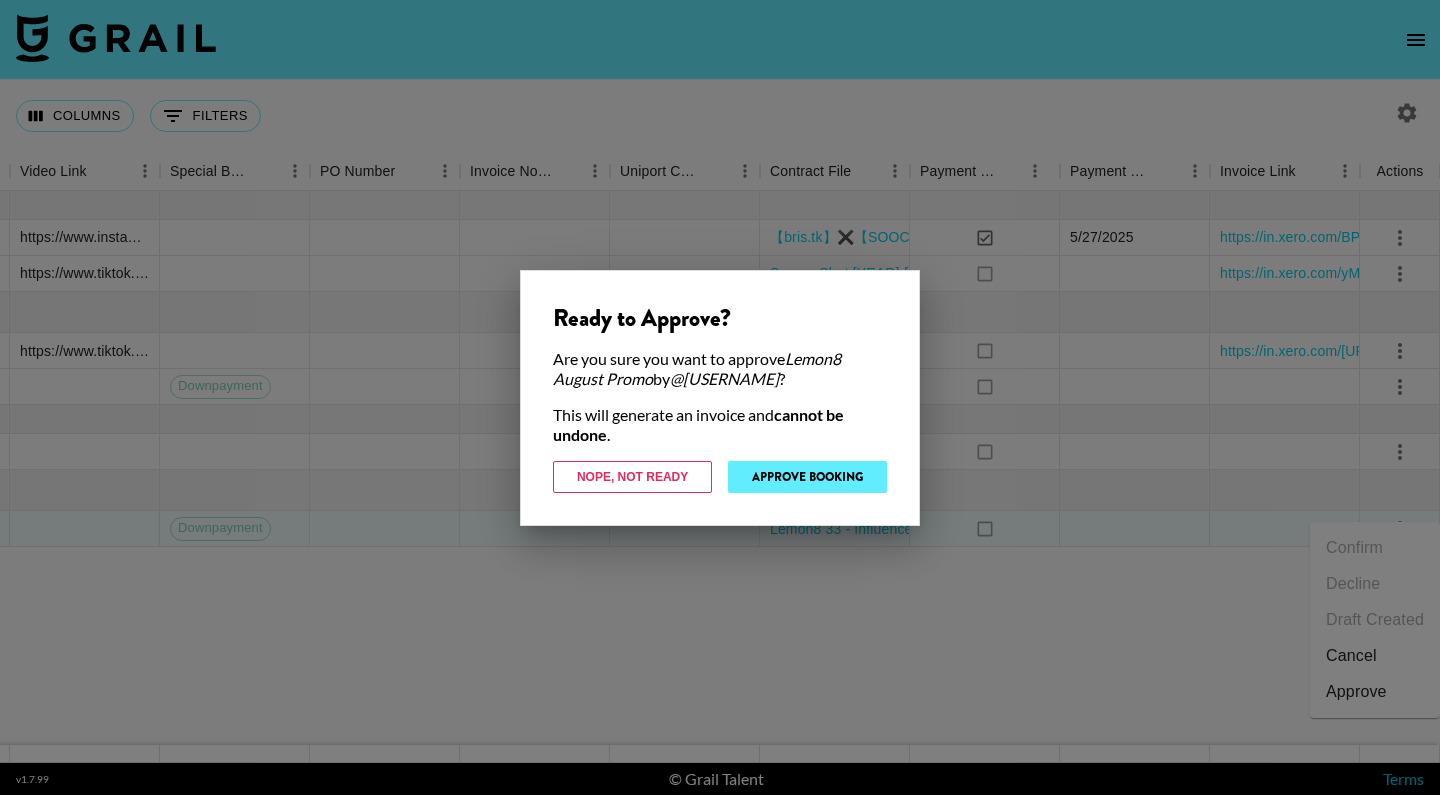 click on "Approve Booking" at bounding box center [807, 477] 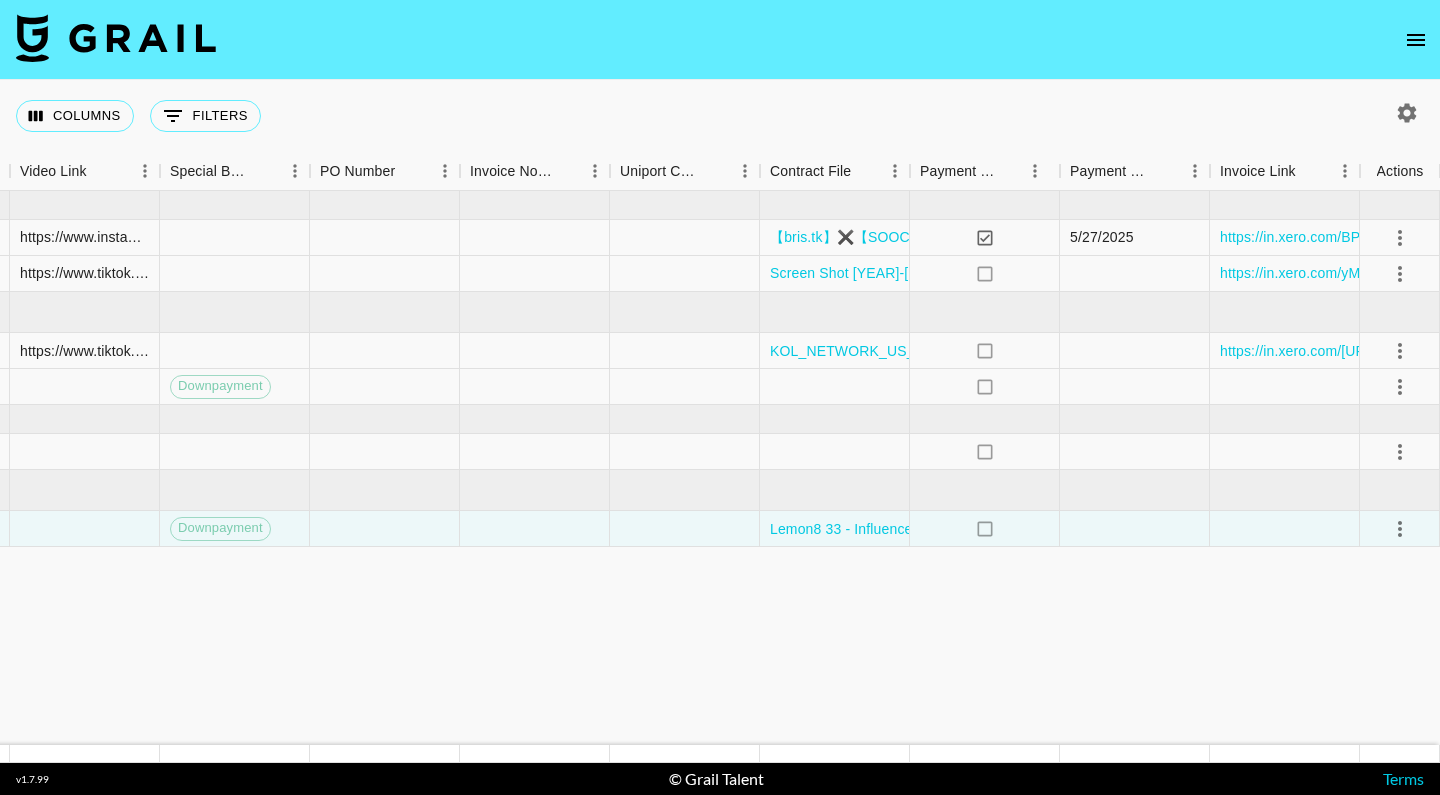 scroll, scrollTop: 0, scrollLeft: 1855, axis: horizontal 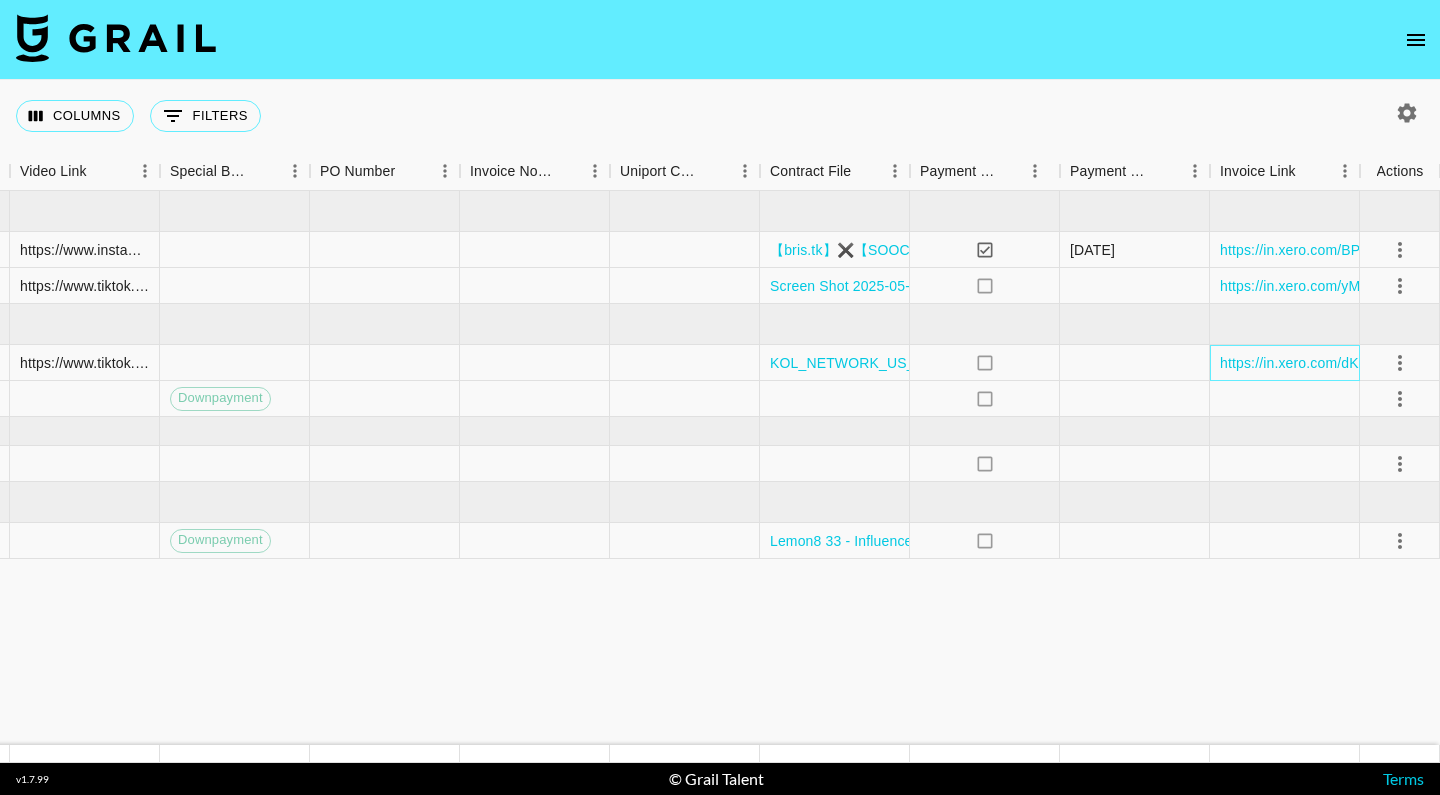 click on "https://in.xero.com/dK3CVEiNkIq5QJOD7TDDNMcFKpEw5U6bNCrSMYPj" at bounding box center [1285, 363] 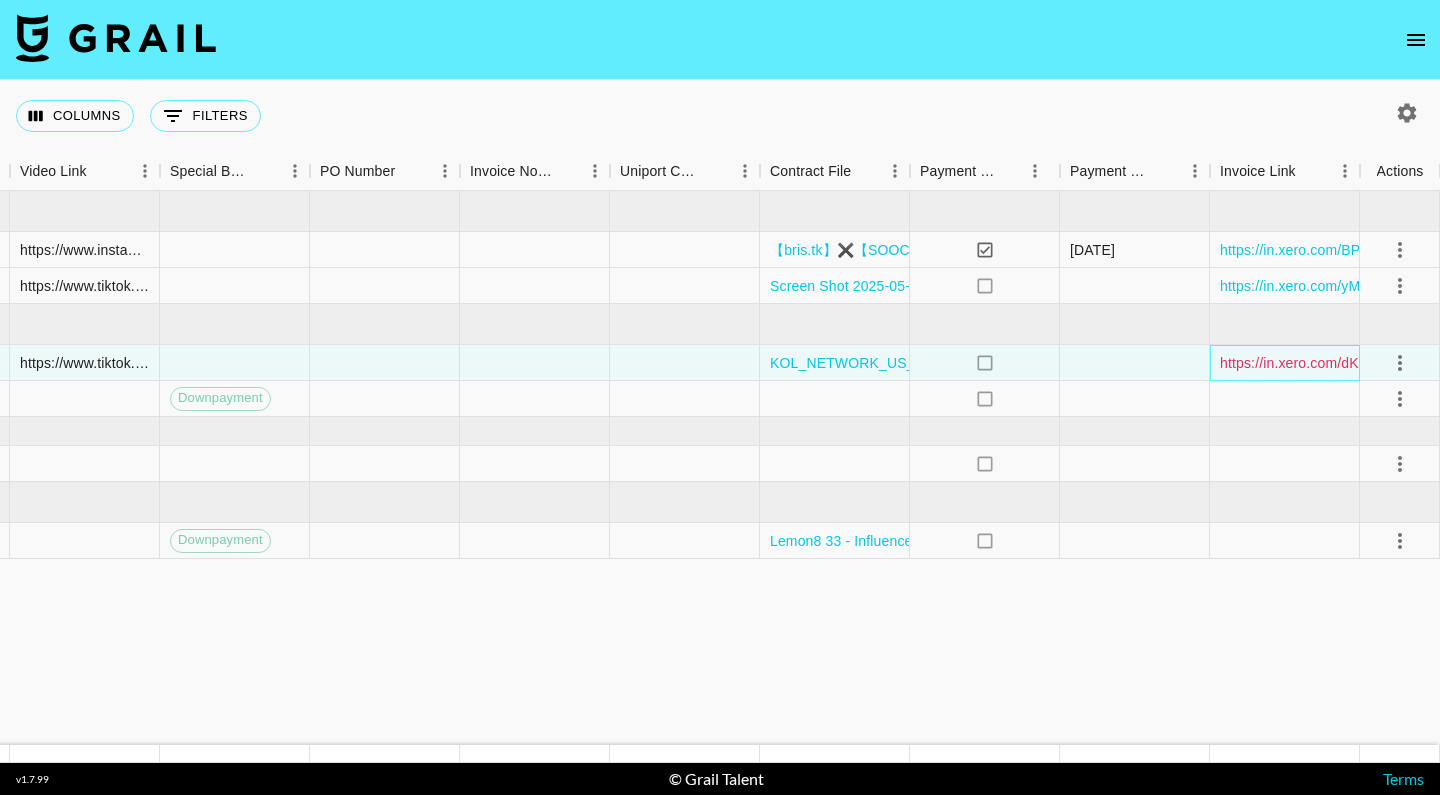 click on "https://in.xero.com/[URL]" at bounding box center [1455, 363] 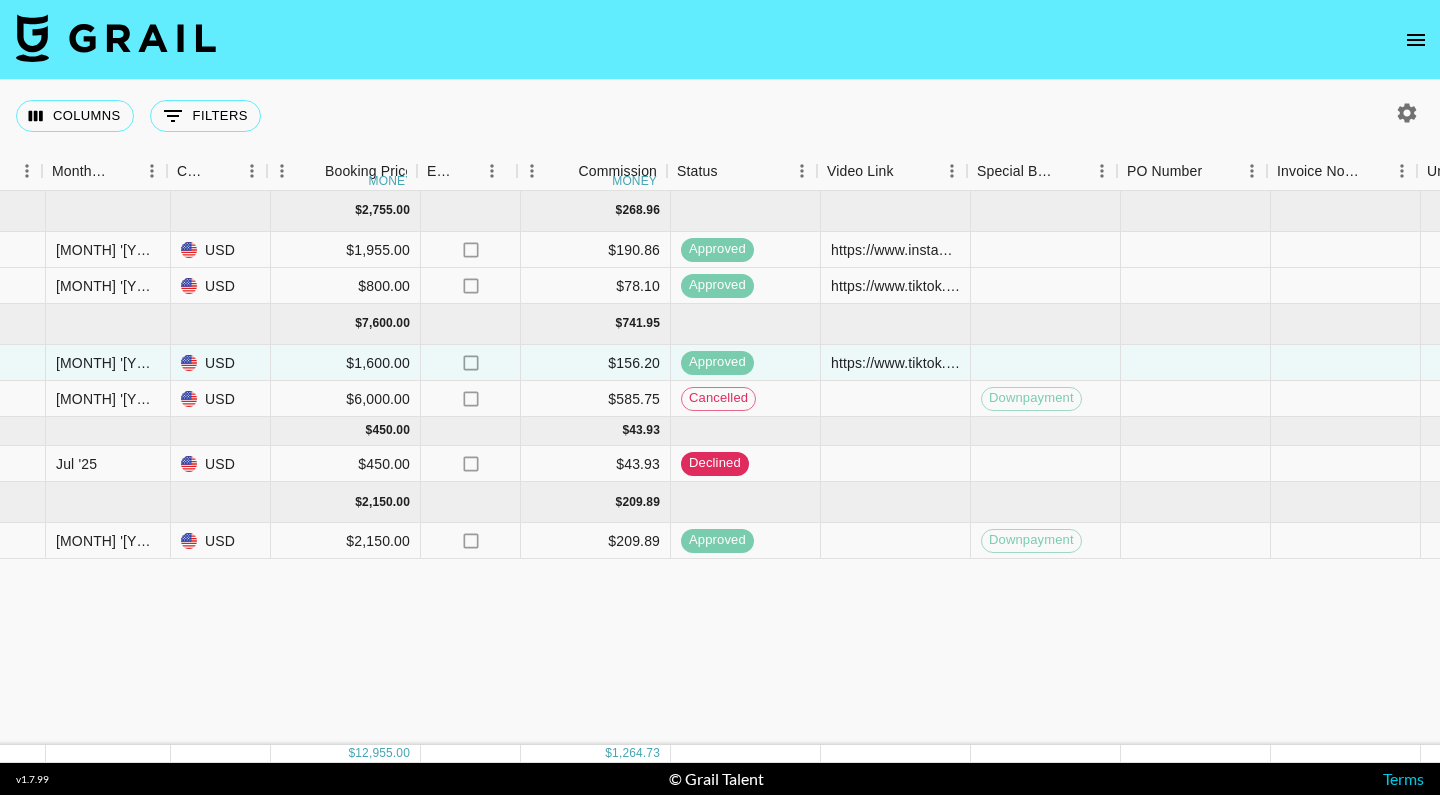 scroll, scrollTop: 0, scrollLeft: 1010, axis: horizontal 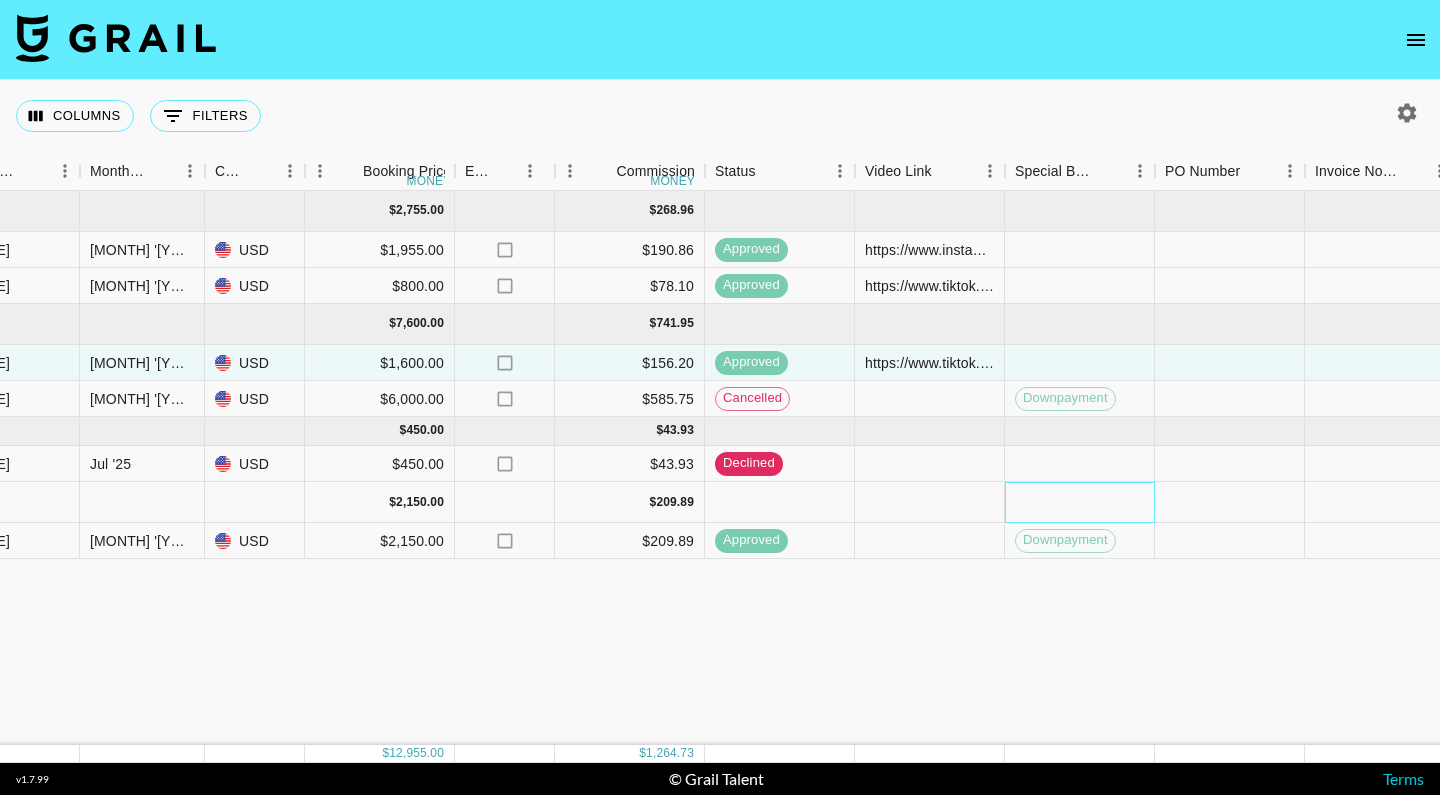 click at bounding box center (1080, 502) 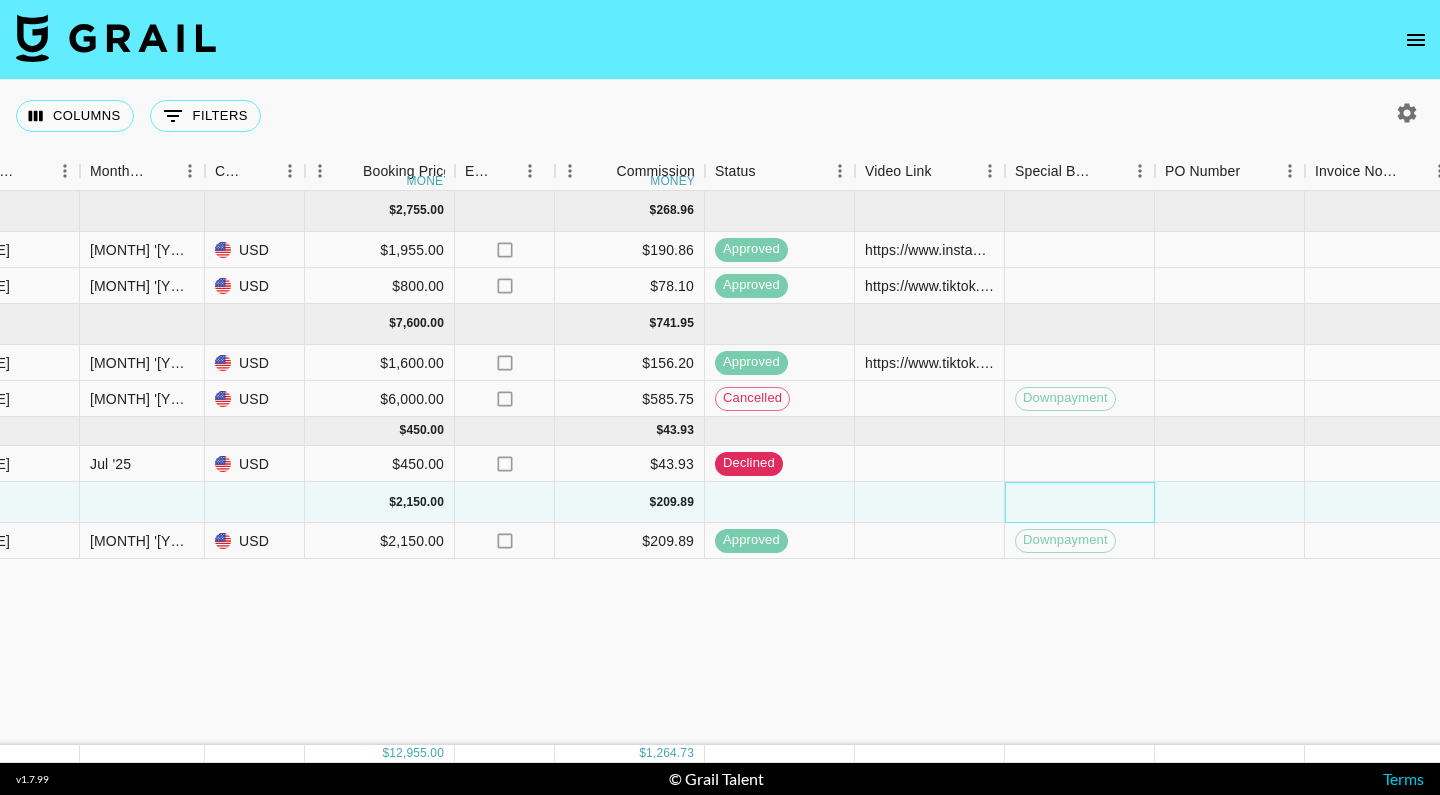 click at bounding box center [1080, 502] 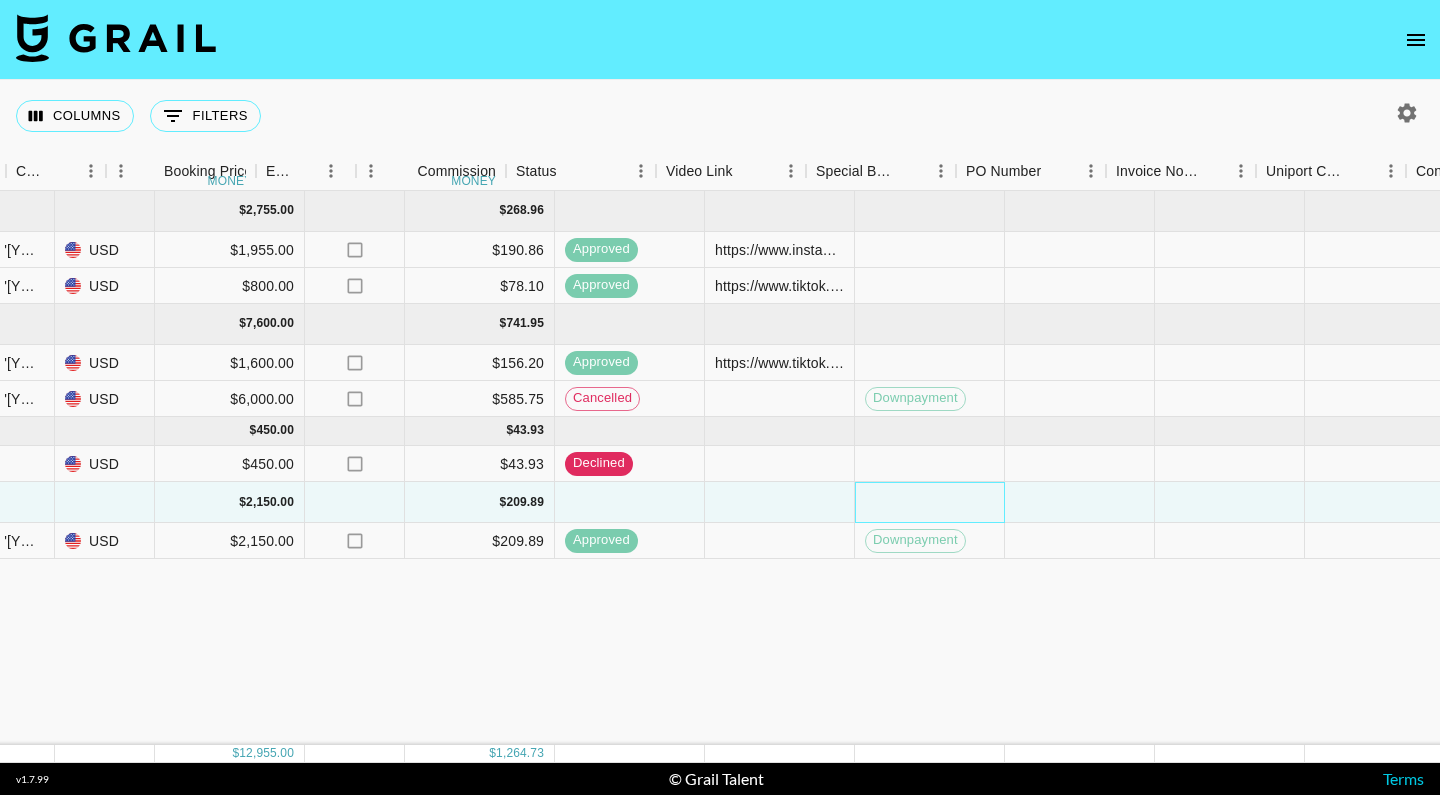 scroll, scrollTop: 0, scrollLeft: 1215, axis: horizontal 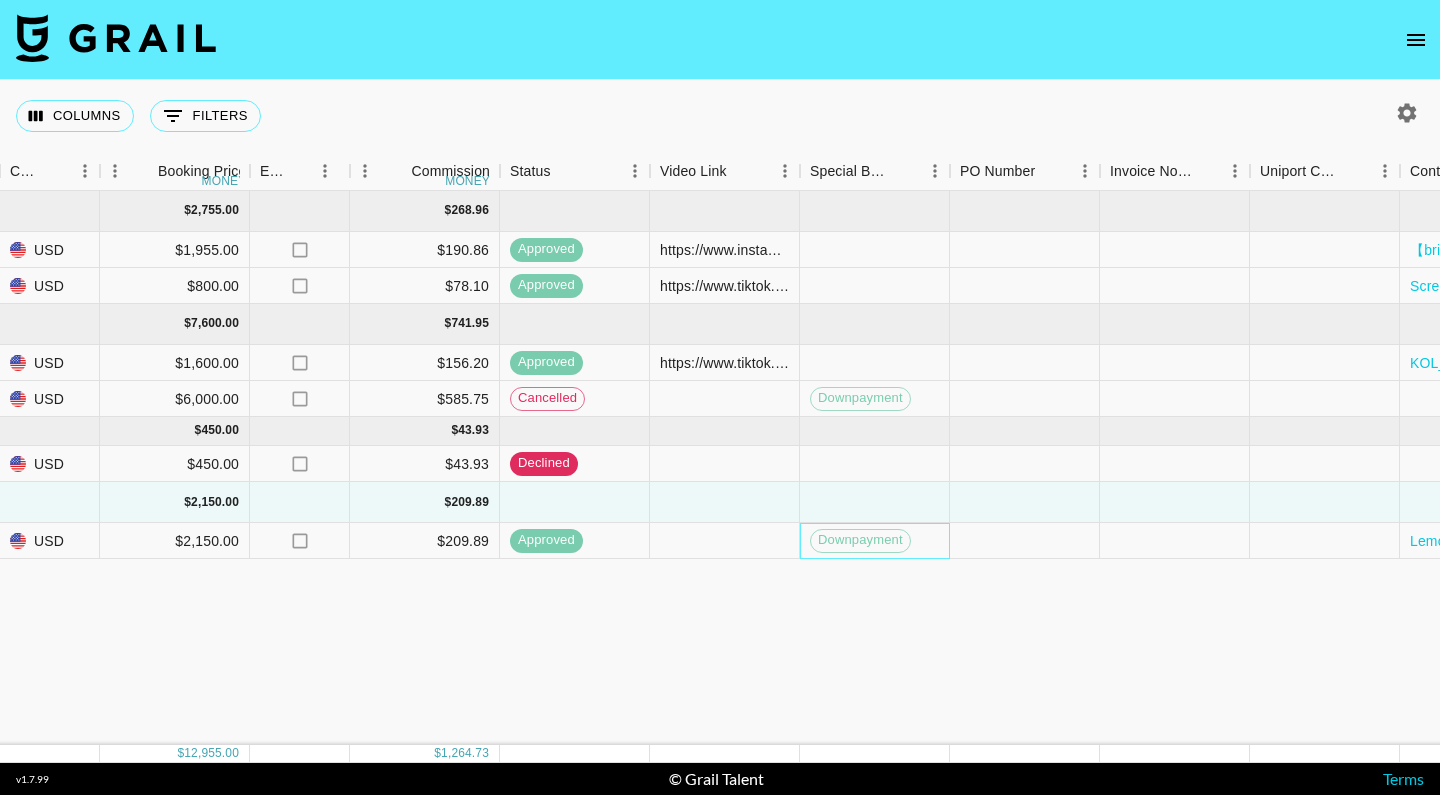 click on "Downpayment" at bounding box center [875, 541] 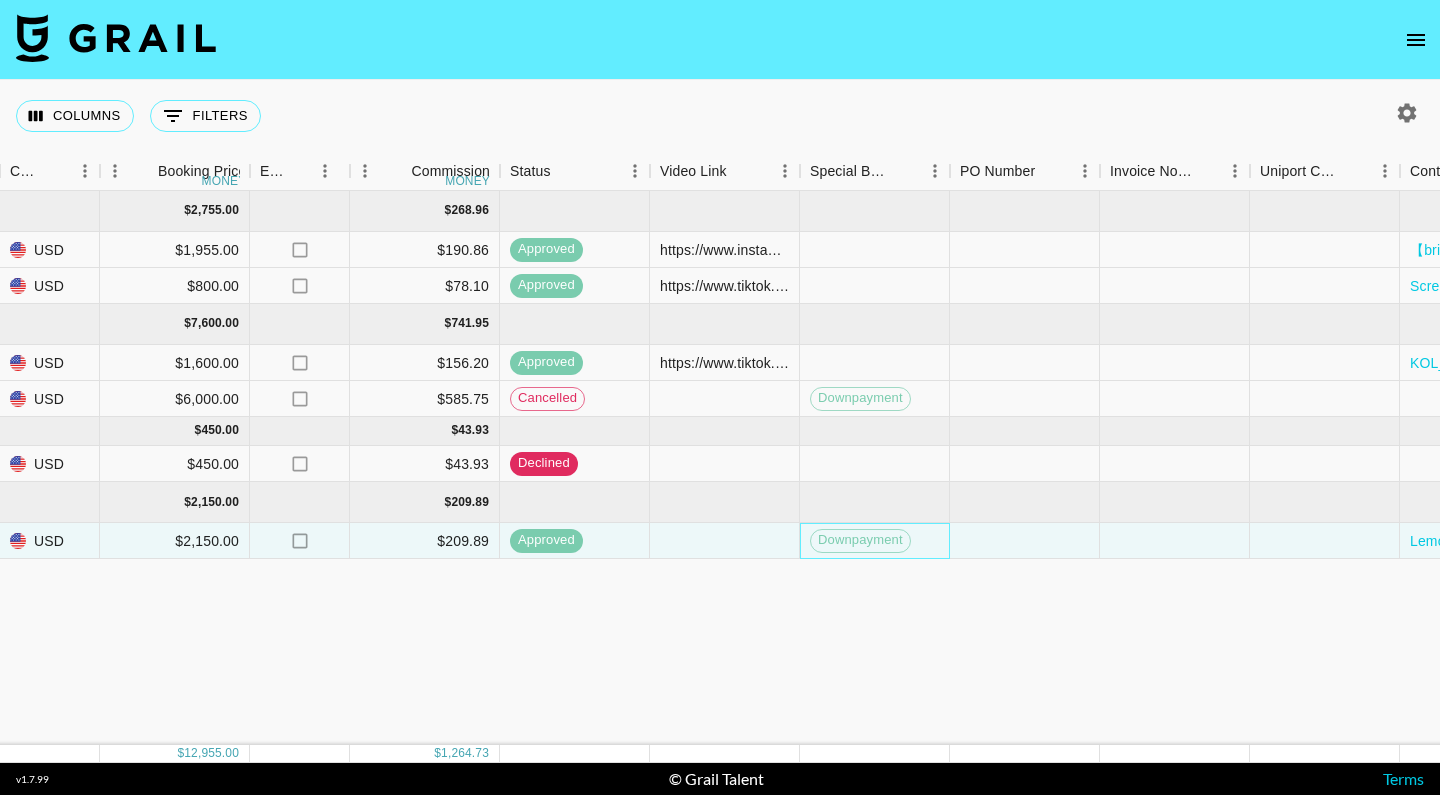 click on "Downpayment" at bounding box center (875, 541) 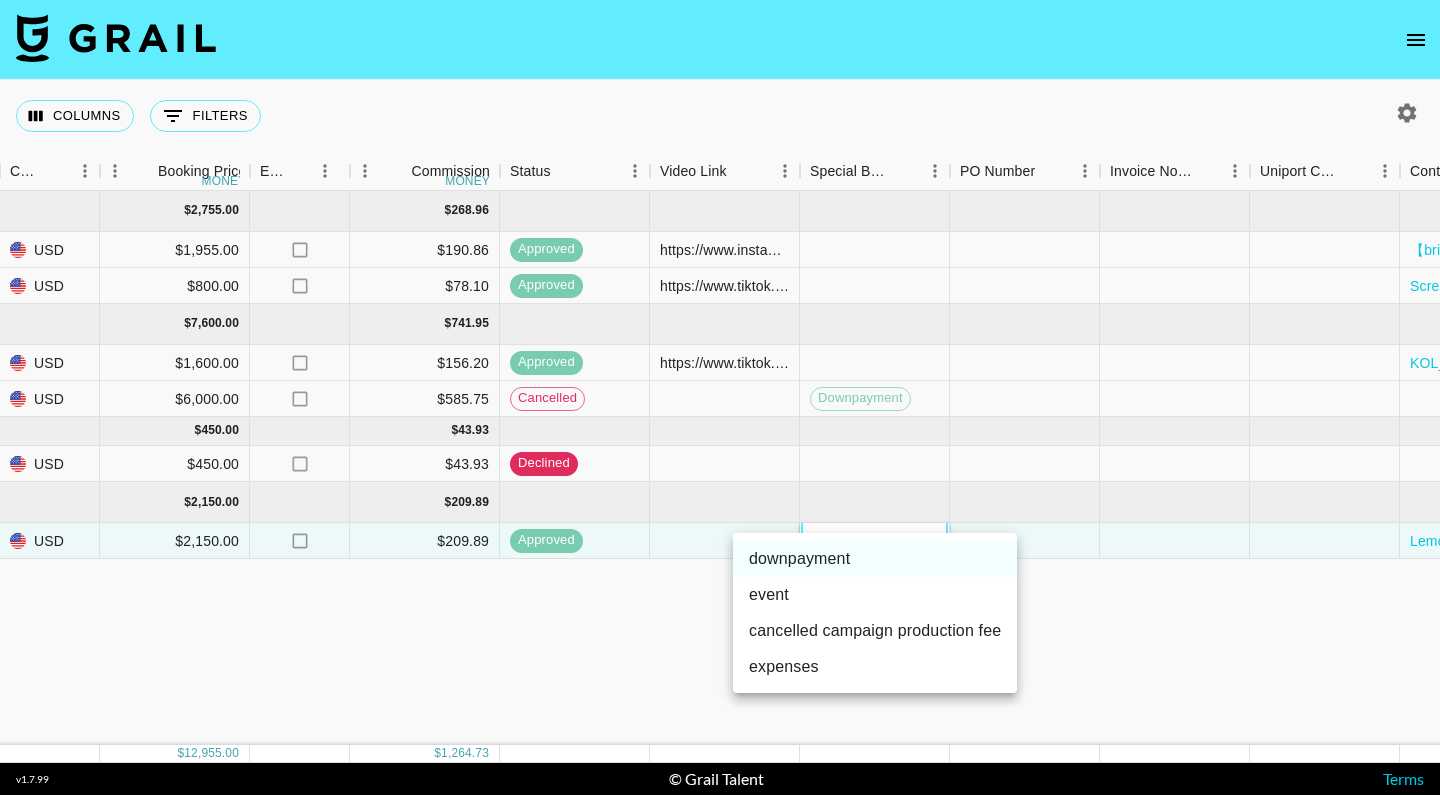 click at bounding box center [720, 397] 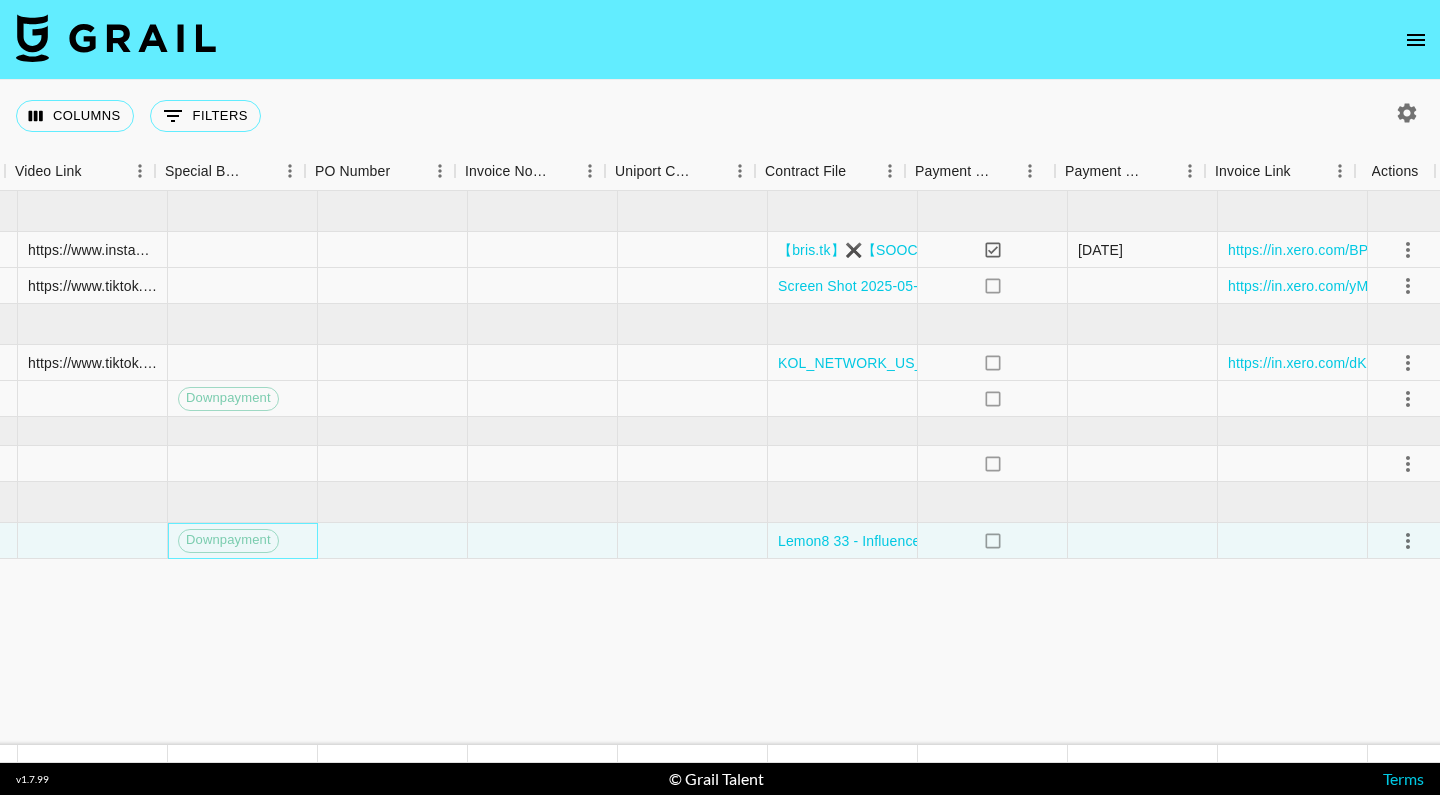 scroll, scrollTop: 0, scrollLeft: 1855, axis: horizontal 